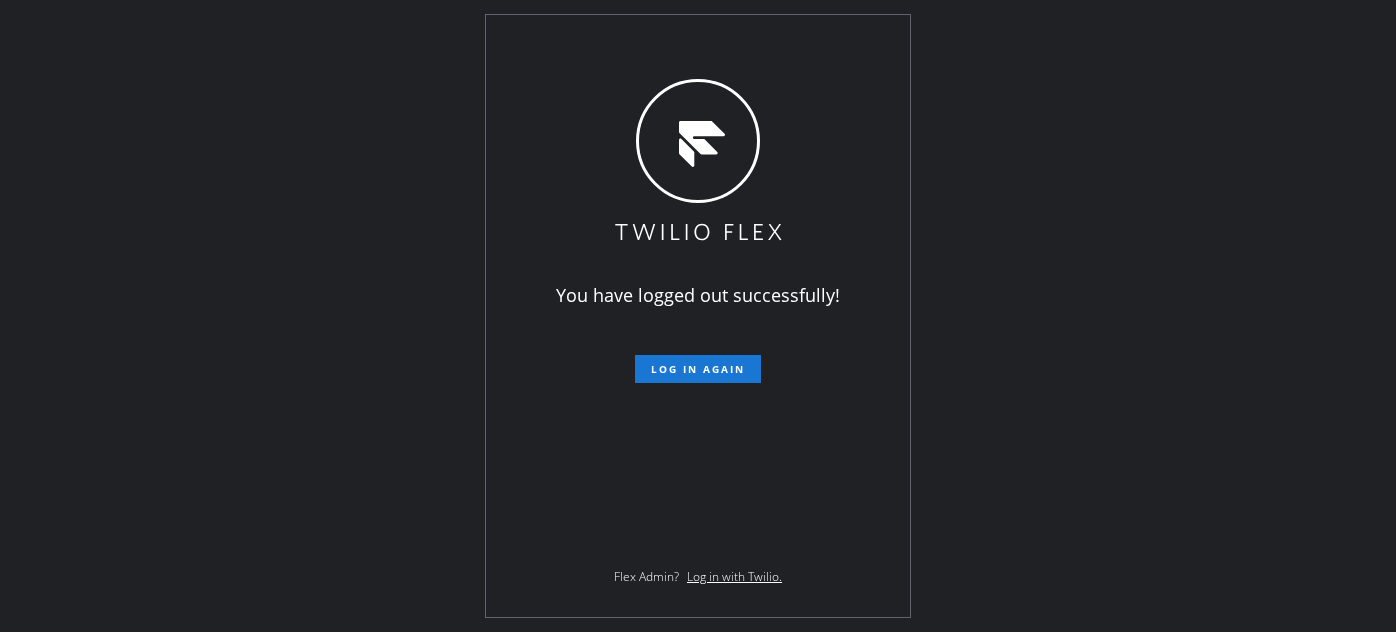 scroll, scrollTop: 0, scrollLeft: 0, axis: both 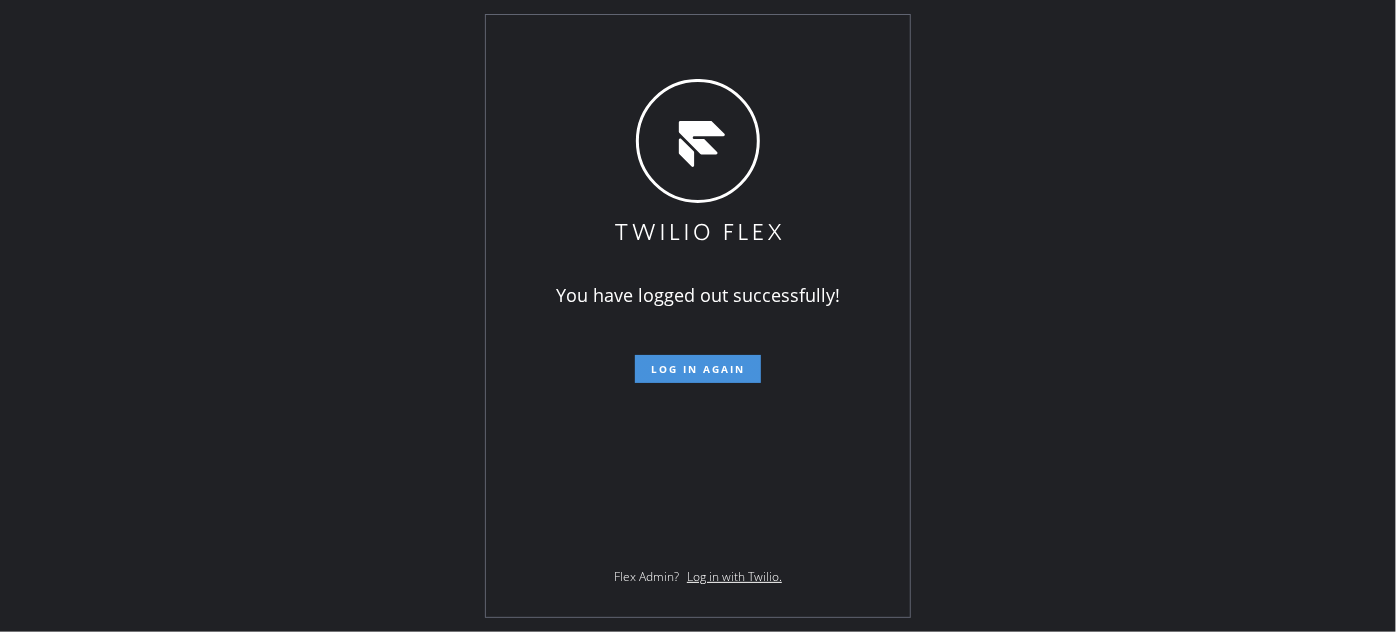 click on "Log in again" at bounding box center [698, 369] 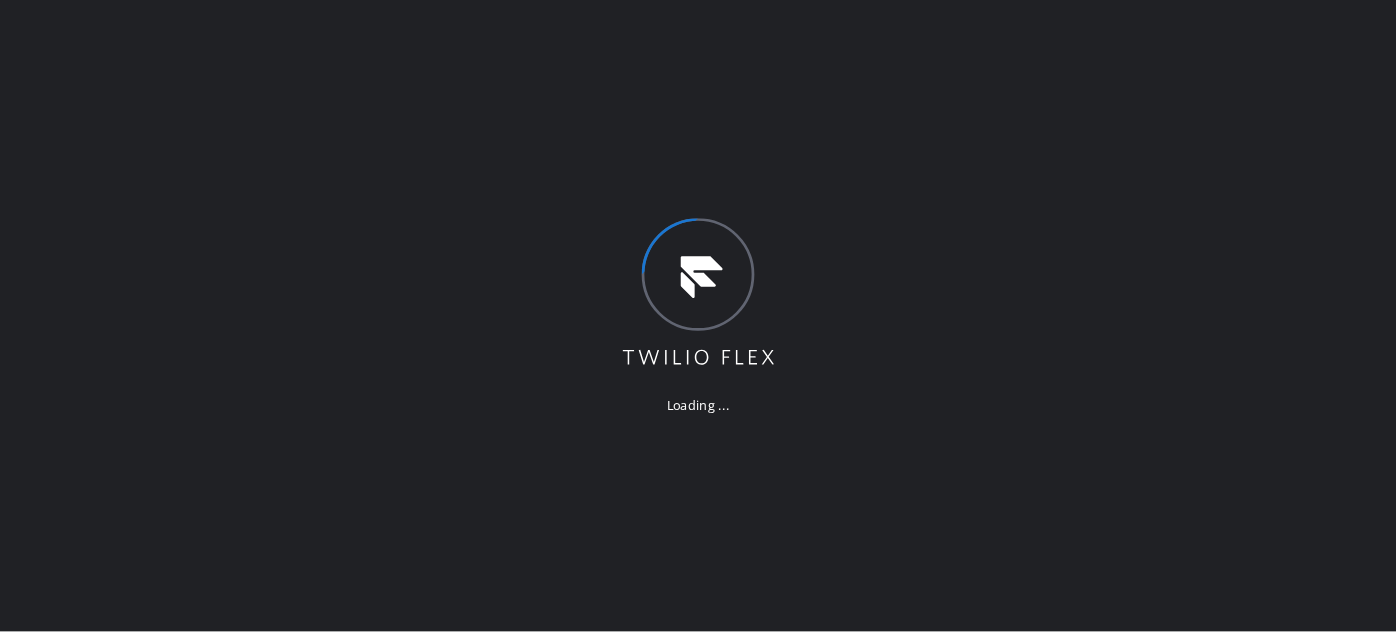 scroll, scrollTop: 0, scrollLeft: 0, axis: both 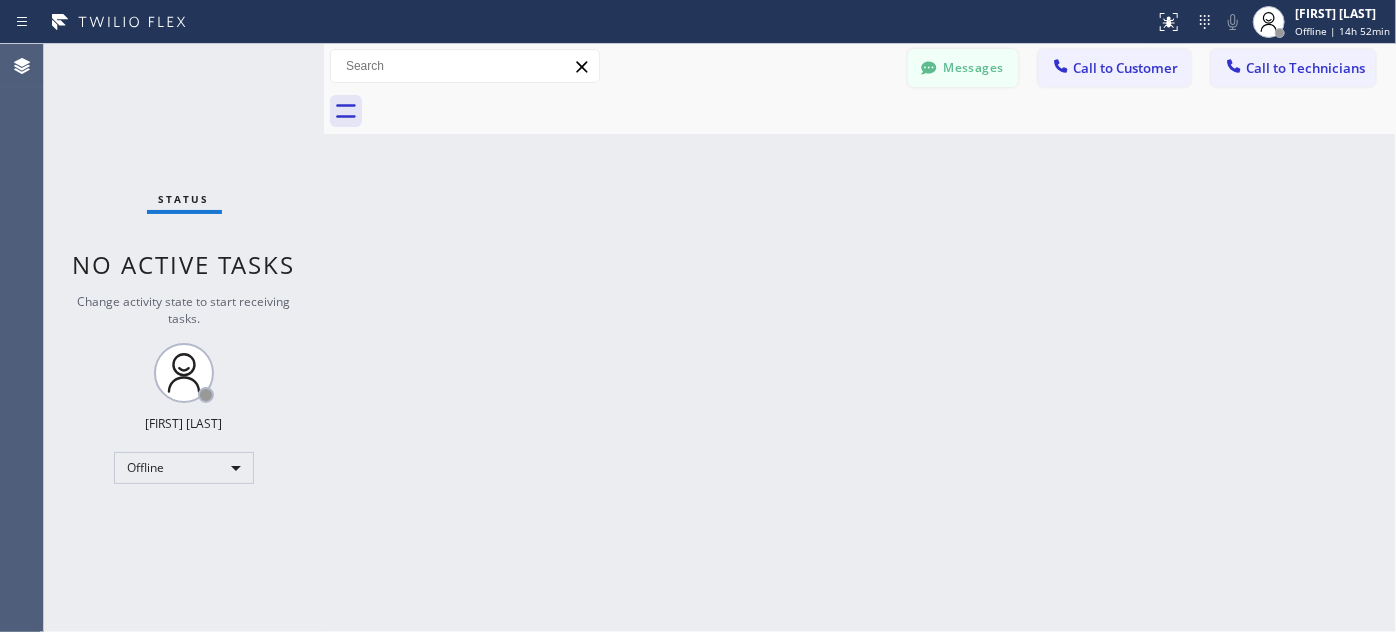 click on "Messages" at bounding box center [963, 68] 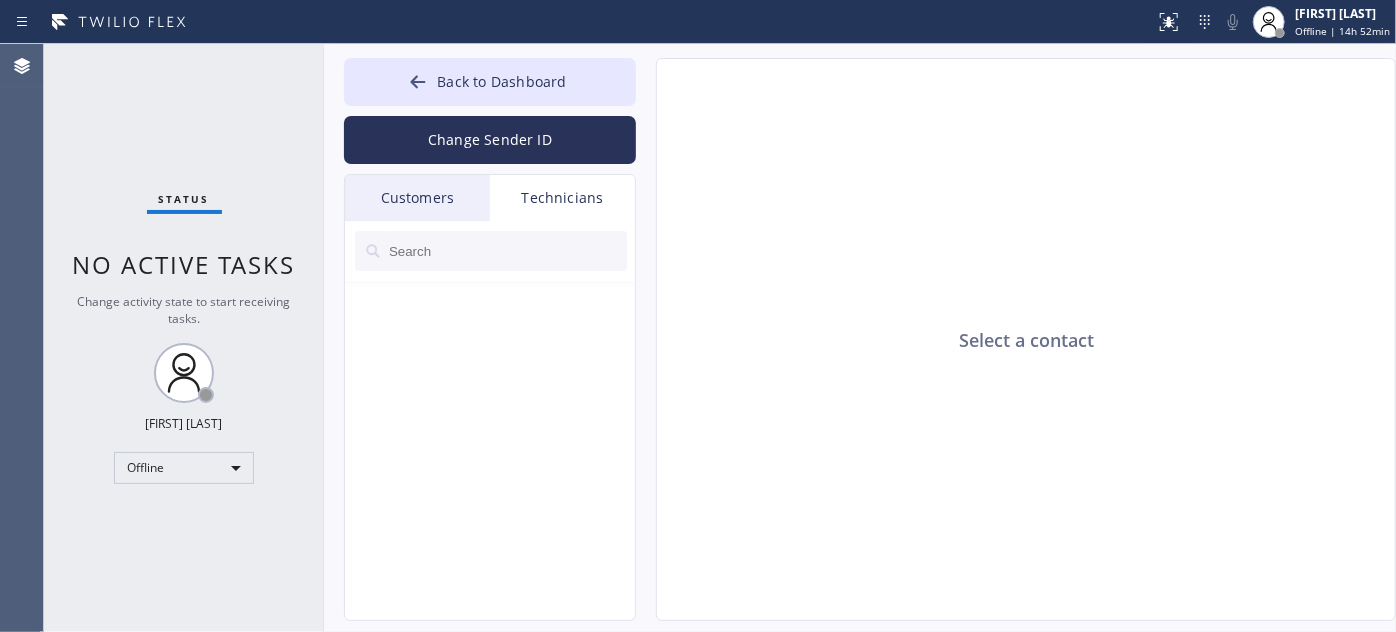 click on "Customers" at bounding box center (417, 198) 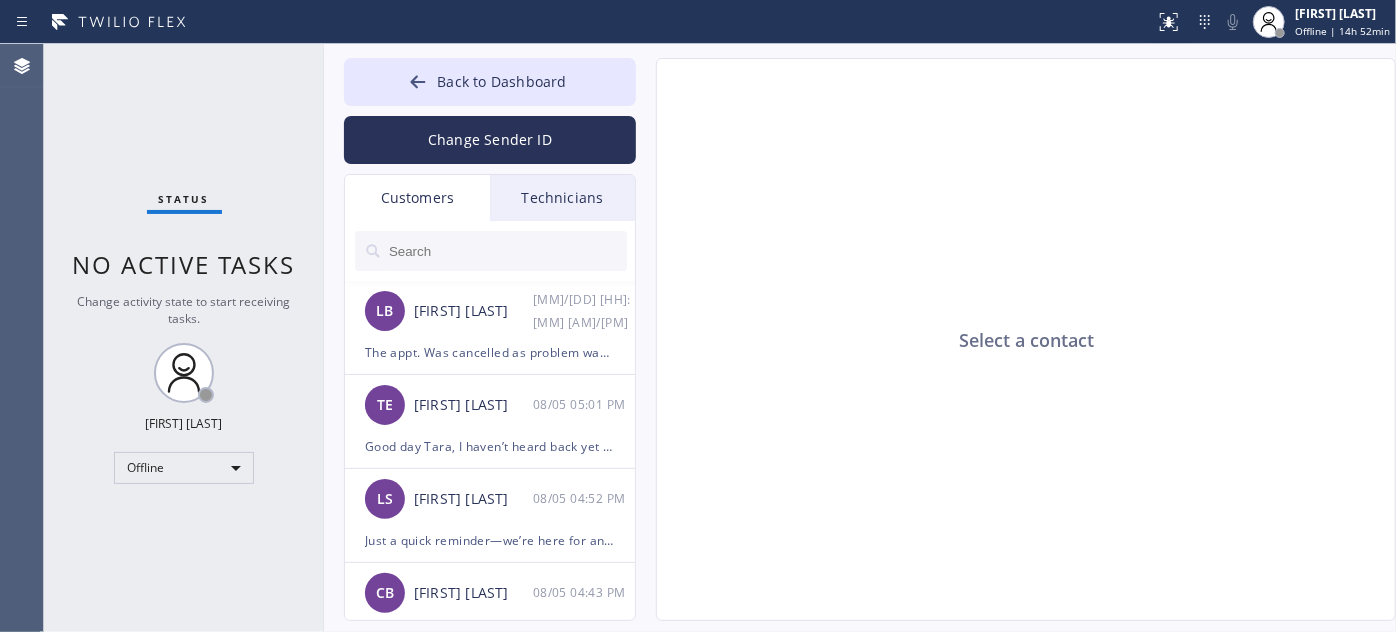click at bounding box center (507, 251) 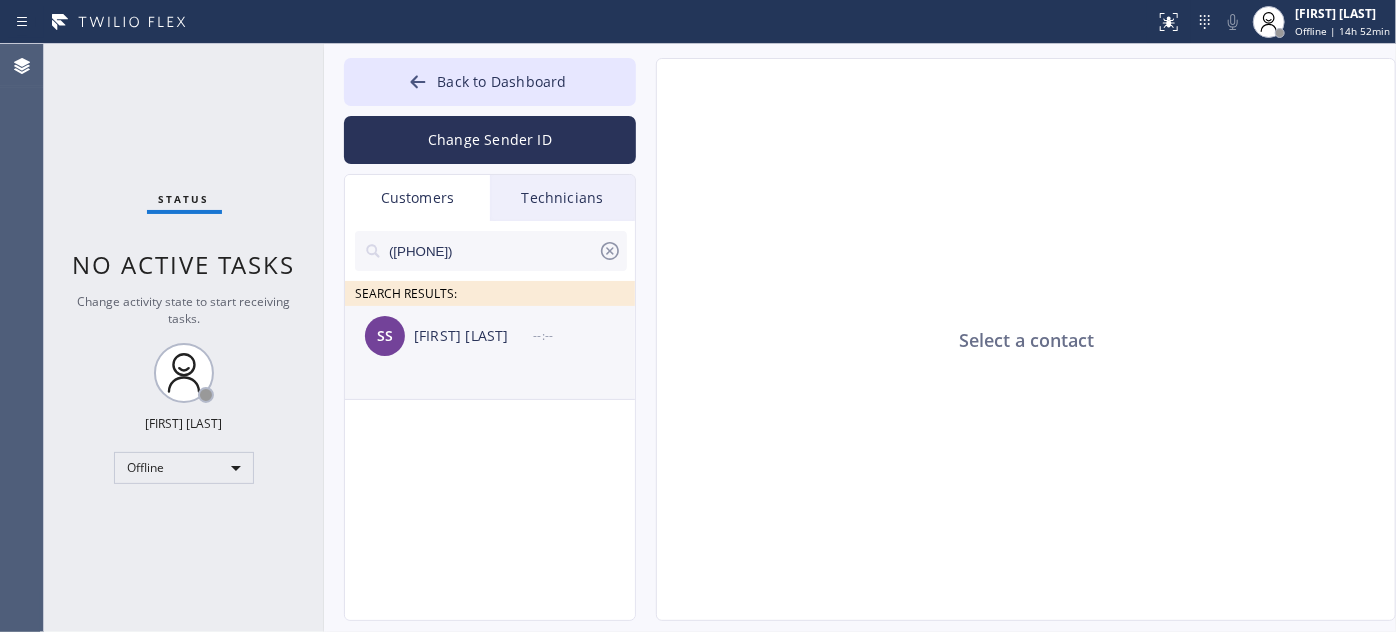 drag, startPoint x: 538, startPoint y: 354, endPoint x: 614, endPoint y: 376, distance: 79.12016 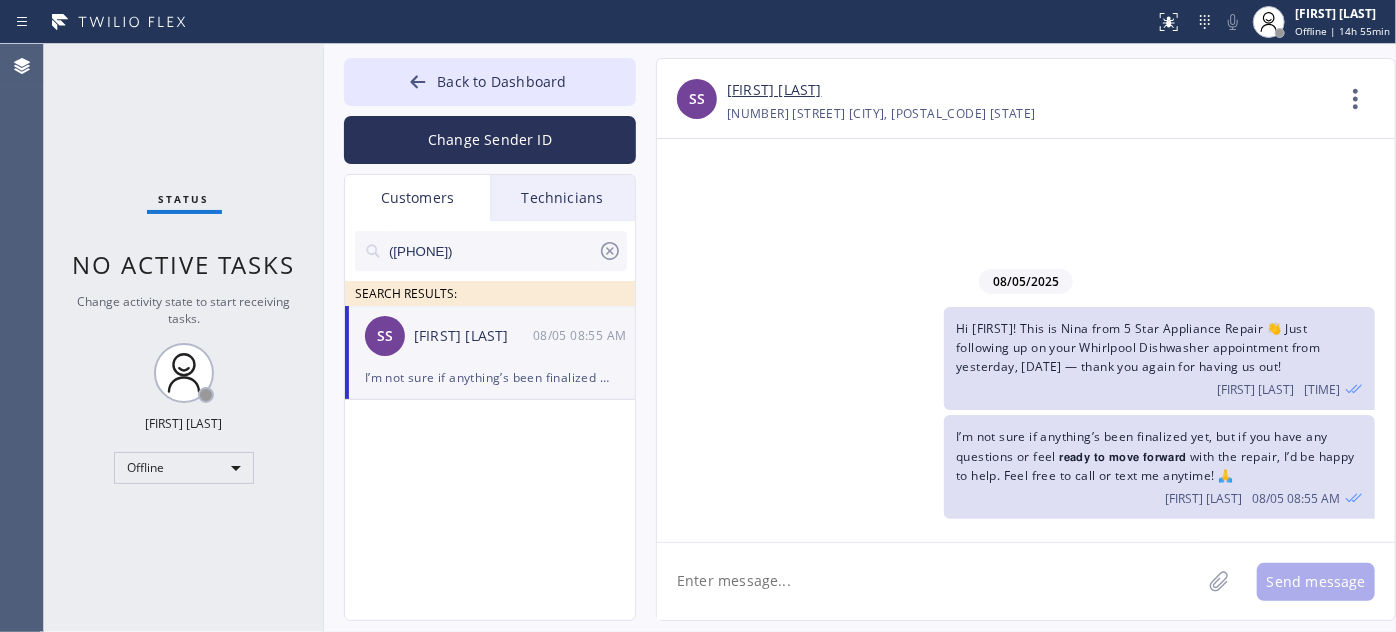 paste on "Good day xx, just following up since I haven’t heard back yet about the xxxx repair. If you’re ready, I can go over the next steps with you. And if you’re still thinking it over, no worries—just let me know how we can earn your business. We’d love to help get it fixed! - 👍- Nina,  New York Appliance Repair [CITY]" 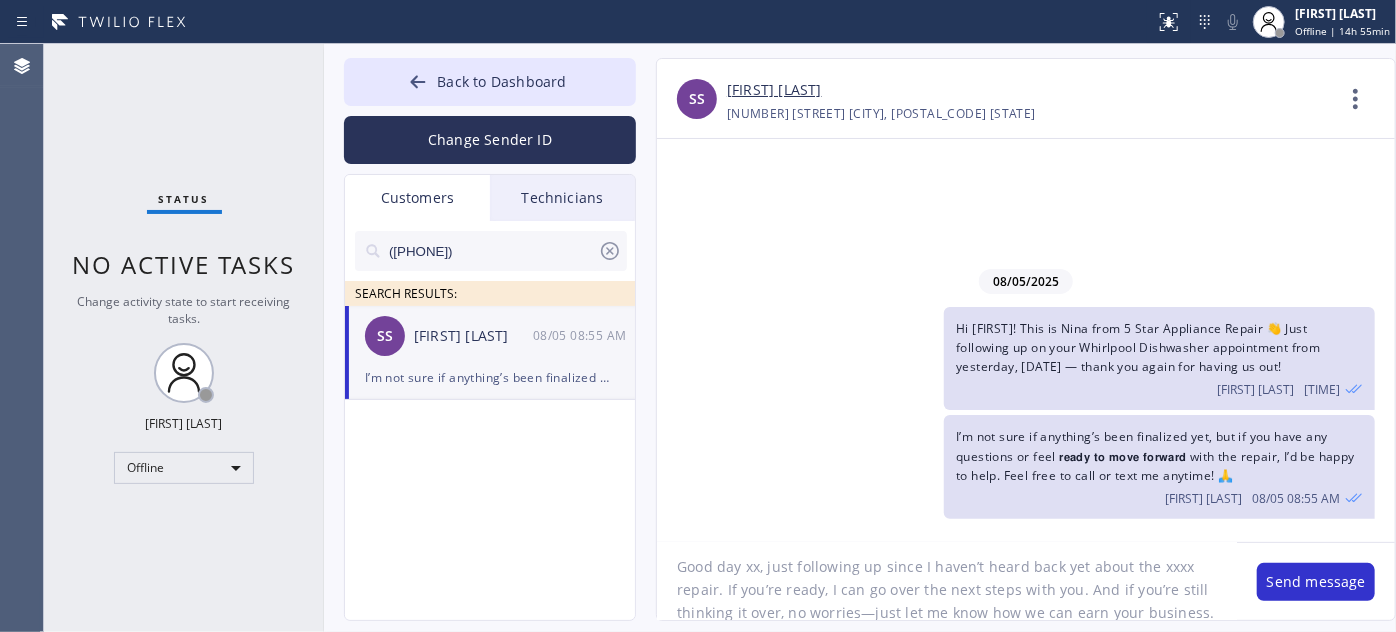scroll, scrollTop: 0, scrollLeft: 0, axis: both 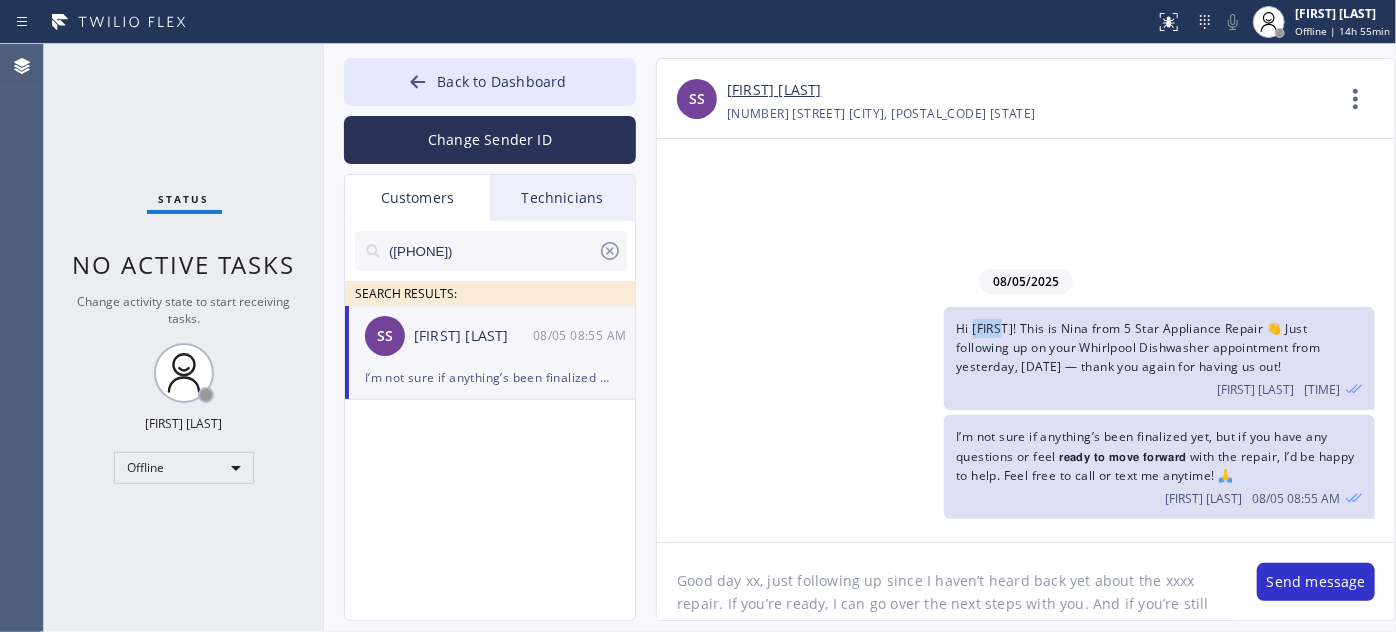 drag, startPoint x: 975, startPoint y: 327, endPoint x: 1007, endPoint y: 329, distance: 32.06244 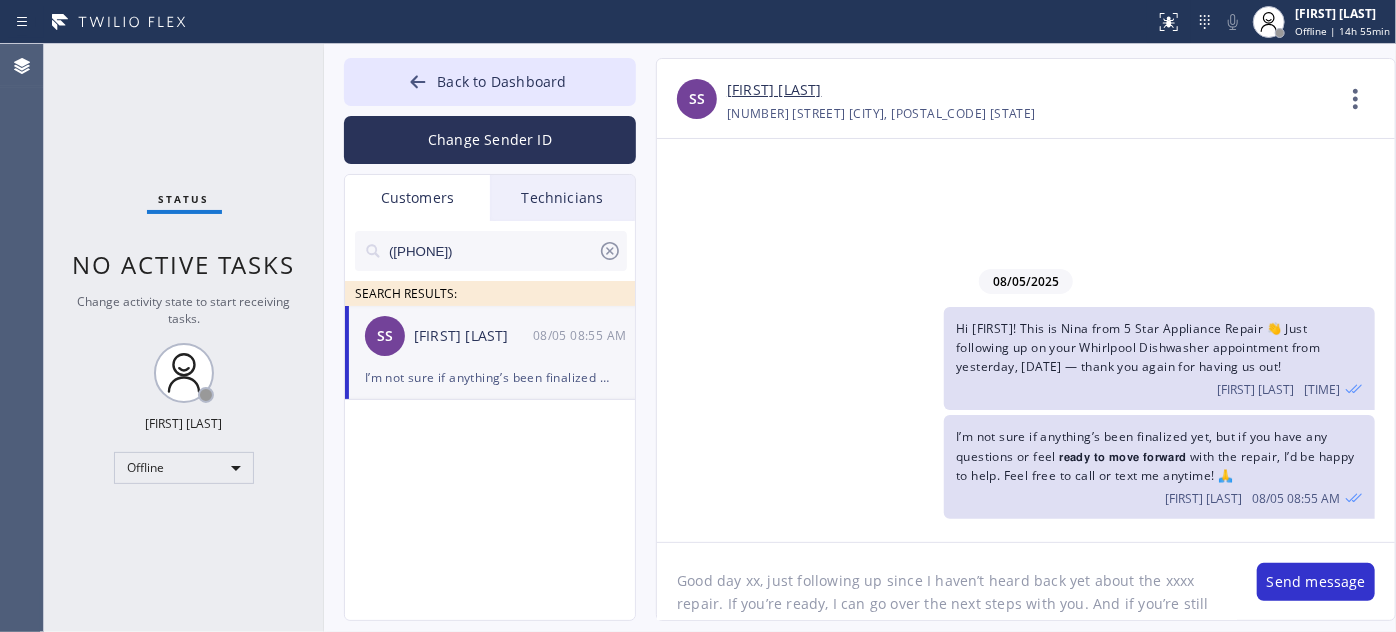 click on "Good day xx, just following up since I haven’t heard back yet about the xxxx repair. If you’re ready, I can go over the next steps with you. And if you’re still thinking it over, no worries—just let me know how we can earn your business. We’d love to help get it fixed! - 👍- Nina,  New York Appliance Repair [CITY]" 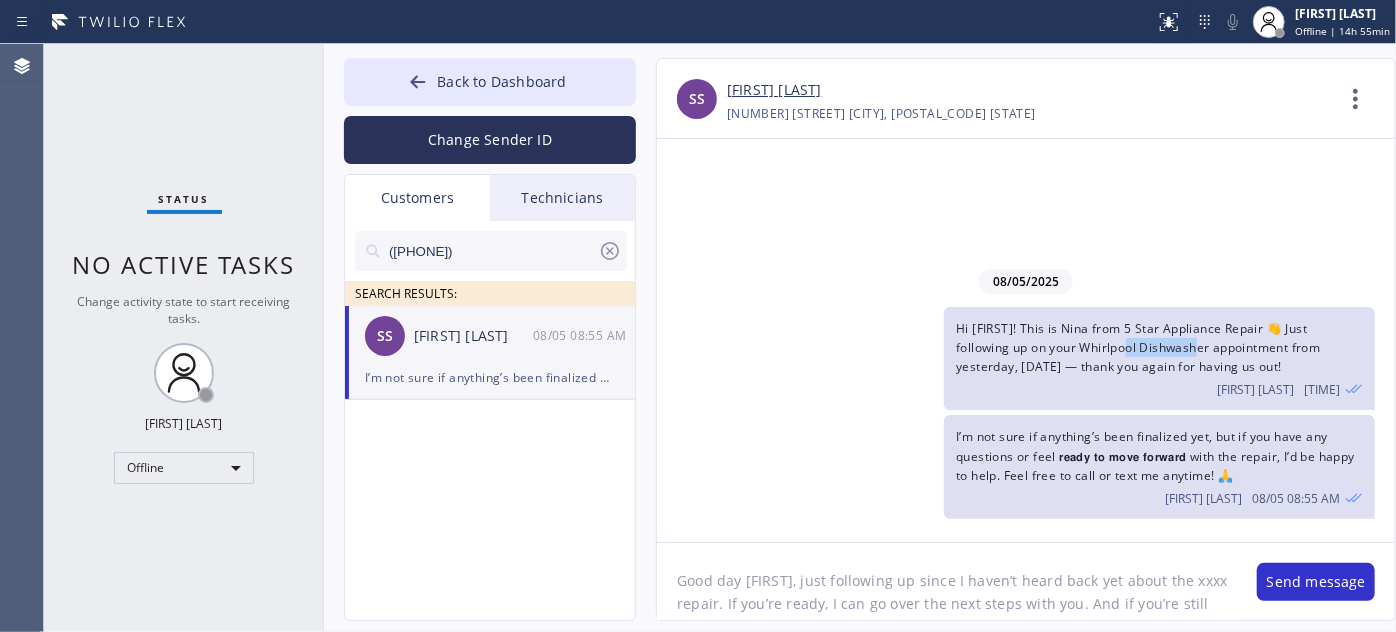 drag, startPoint x: 1082, startPoint y: 348, endPoint x: 1154, endPoint y: 347, distance: 72.00694 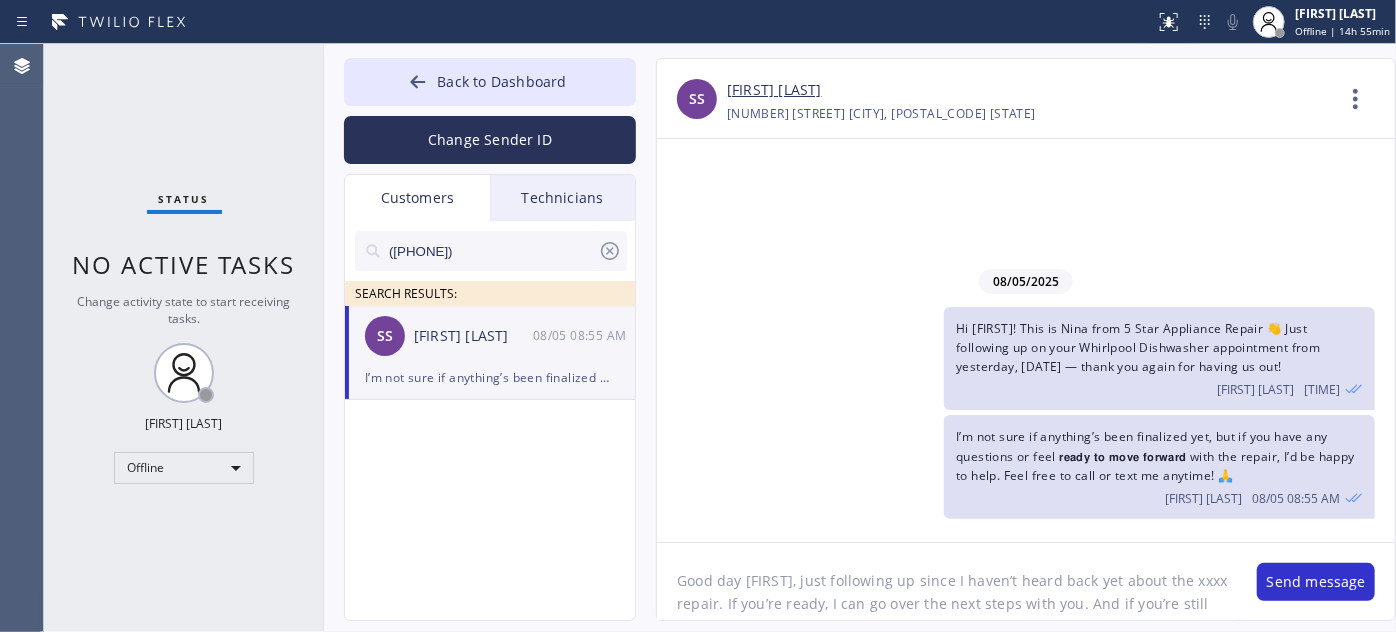 drag, startPoint x: 1174, startPoint y: 581, endPoint x: 1206, endPoint y: 581, distance: 32 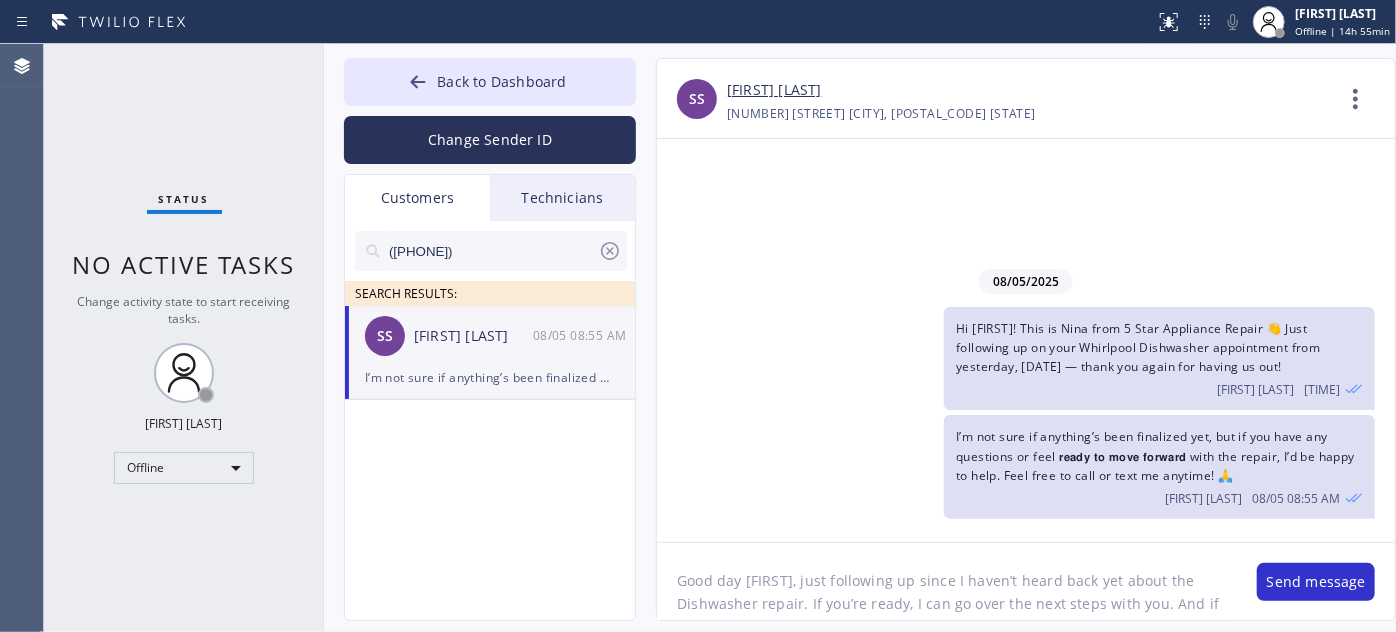 click on "Good day [FIRST], just following up since I haven’t heard back yet about the  Dishwasher repair. If you’re ready, I can go over the next steps with you. And if you’re still thinking it over, no worries—just let me know how we can earn your business. We’d love to help get it fixed! - 👍- Nina,  New York Appliance Repair Yonkers" 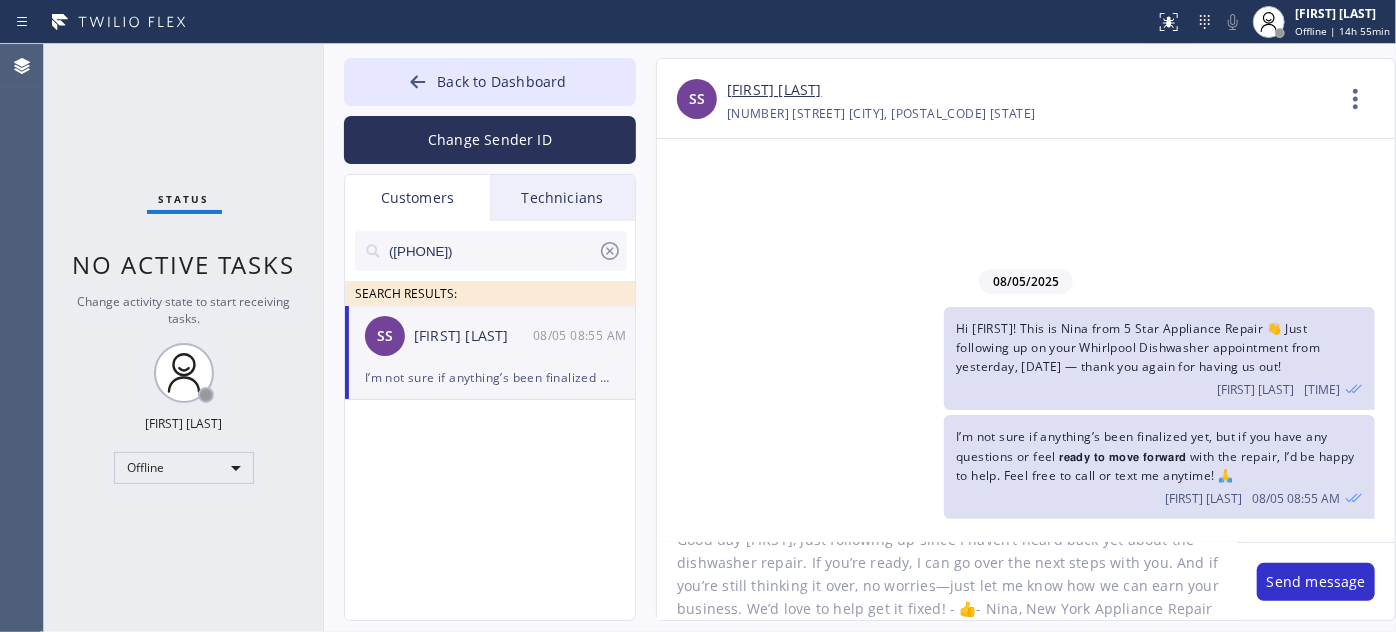 scroll, scrollTop: 64, scrollLeft: 0, axis: vertical 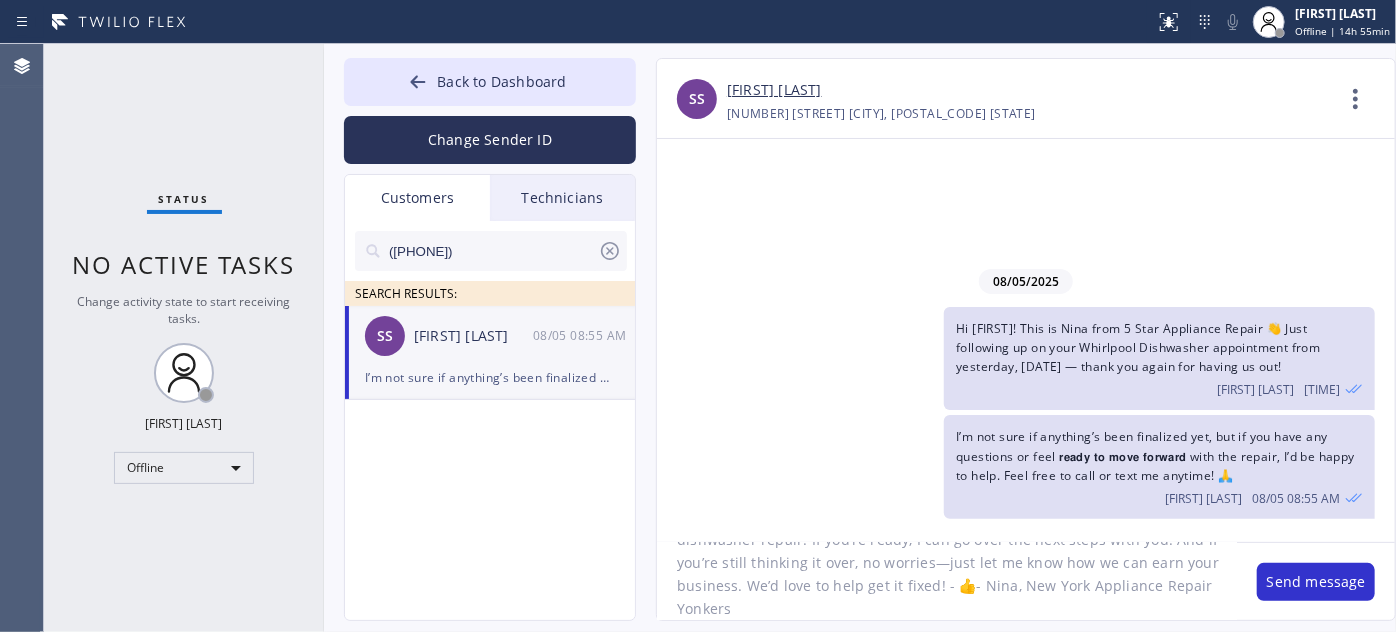 drag, startPoint x: 1159, startPoint y: 576, endPoint x: 946, endPoint y: 594, distance: 213.75922 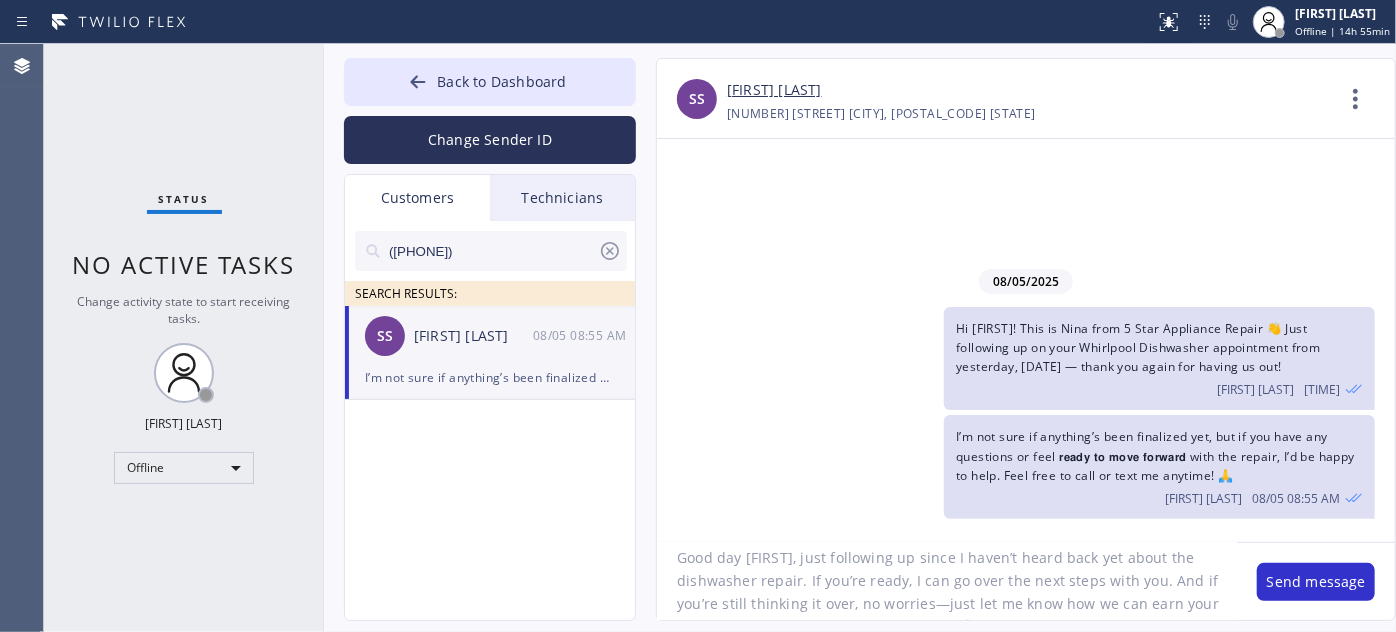 scroll, scrollTop: 0, scrollLeft: 0, axis: both 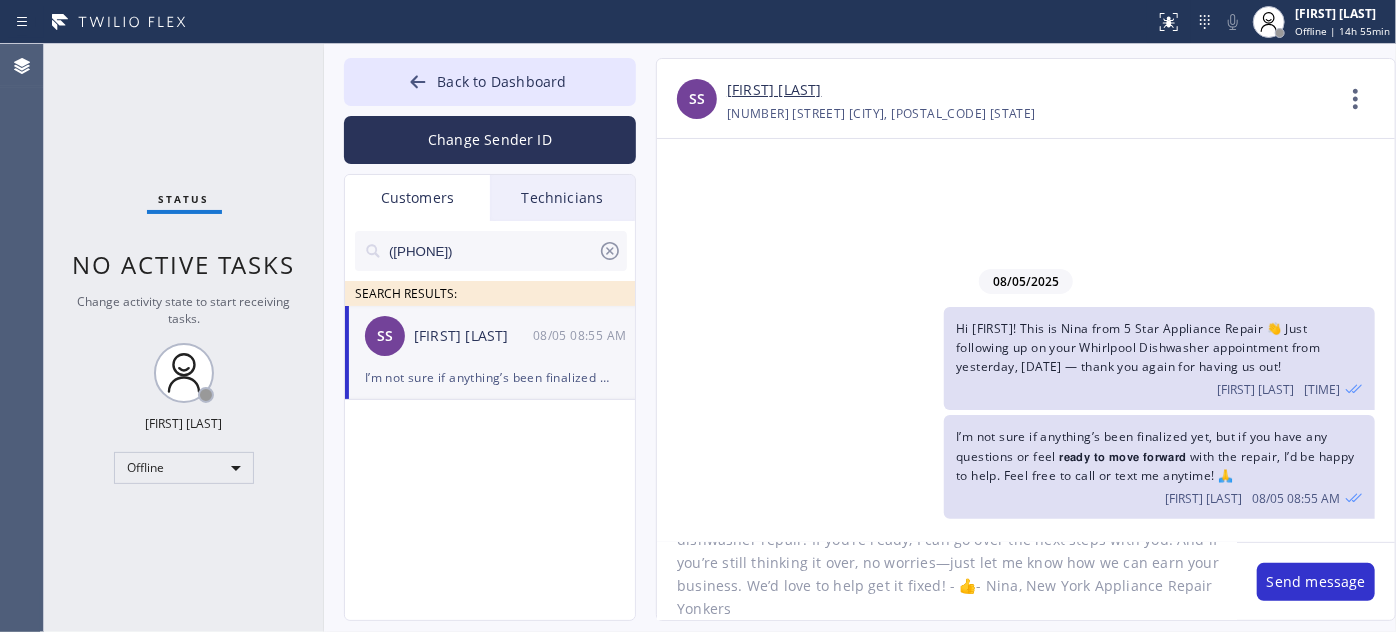 click on "Good day [FIRST], just following up since I haven’t heard back yet about the dishwasher repair. If you’re ready, I can go over the next steps with you. And if you’re still thinking it over, no worries—just let me know how we can earn your business. We’d love to help get it fixed! - 👍- Nina, New York Appliance Repair Yonkers" 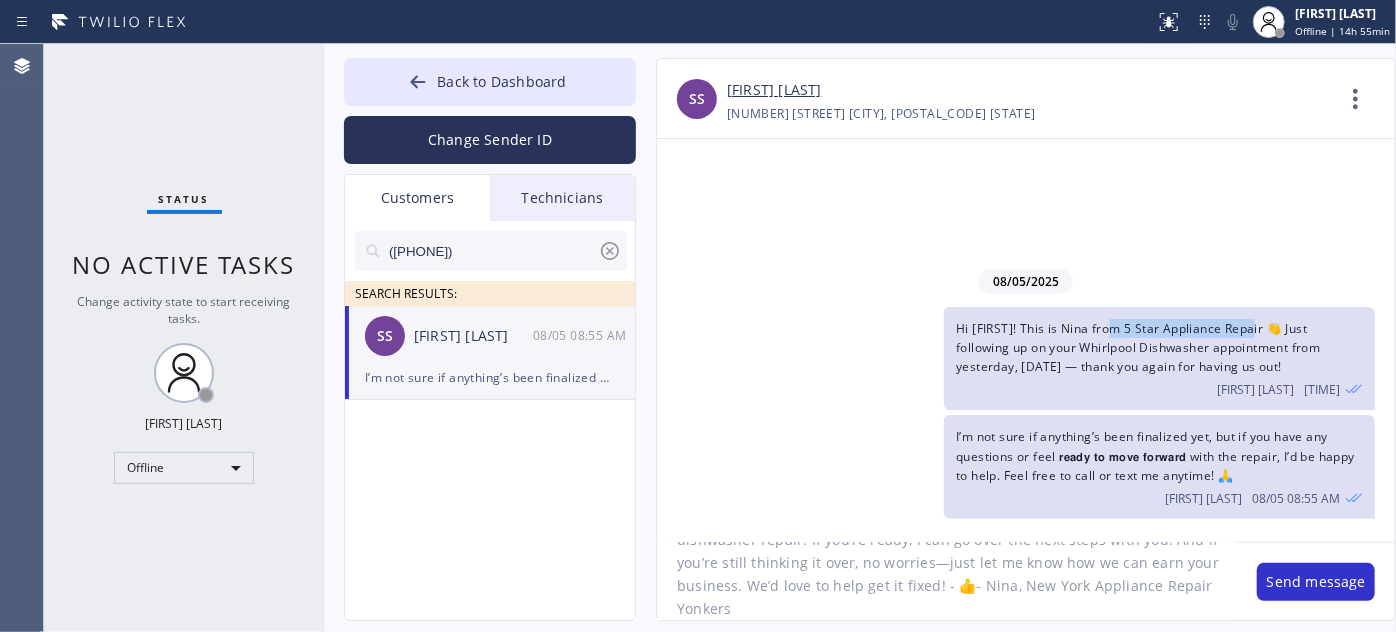 drag, startPoint x: 1121, startPoint y: 327, endPoint x: 1256, endPoint y: 327, distance: 135 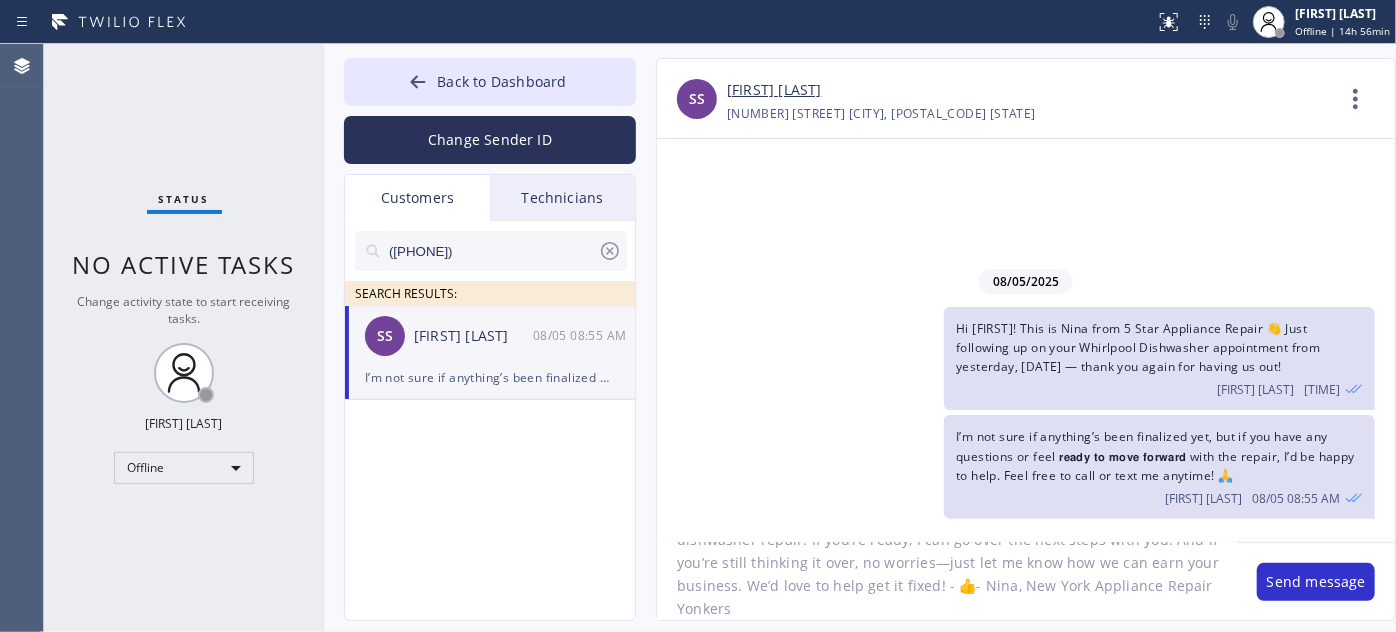 drag, startPoint x: 1020, startPoint y: 580, endPoint x: 1196, endPoint y: 603, distance: 177.49648 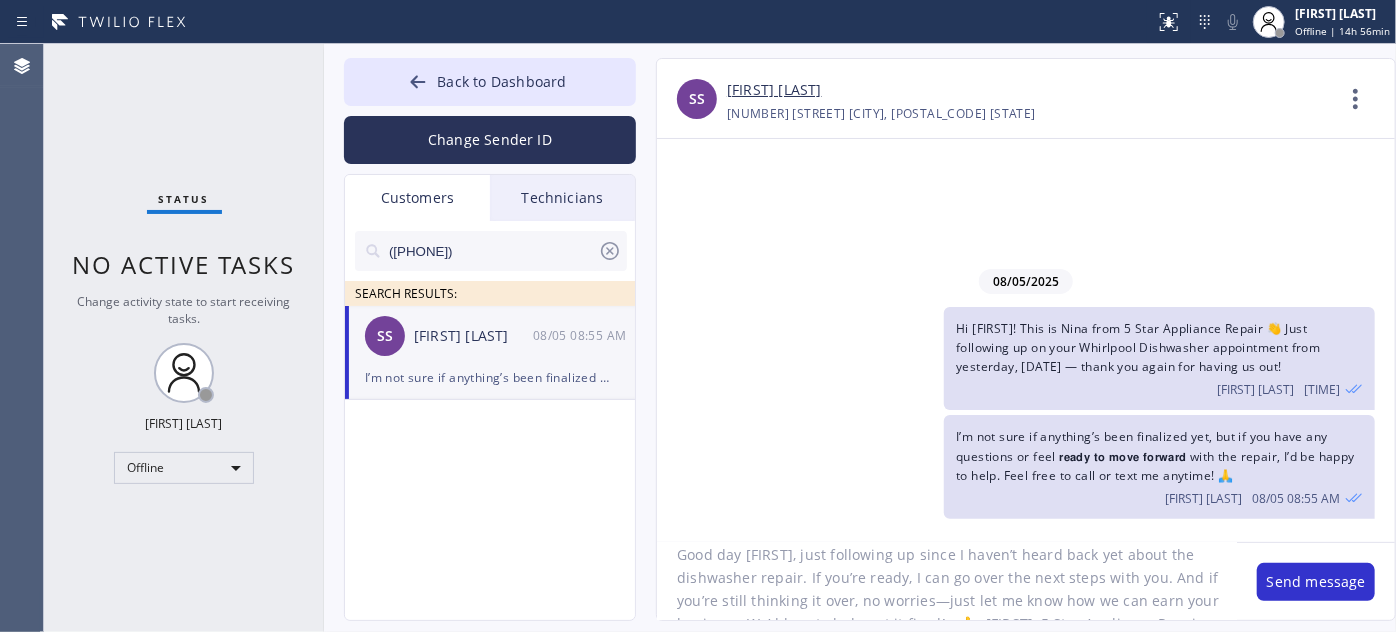 scroll, scrollTop: 41, scrollLeft: 0, axis: vertical 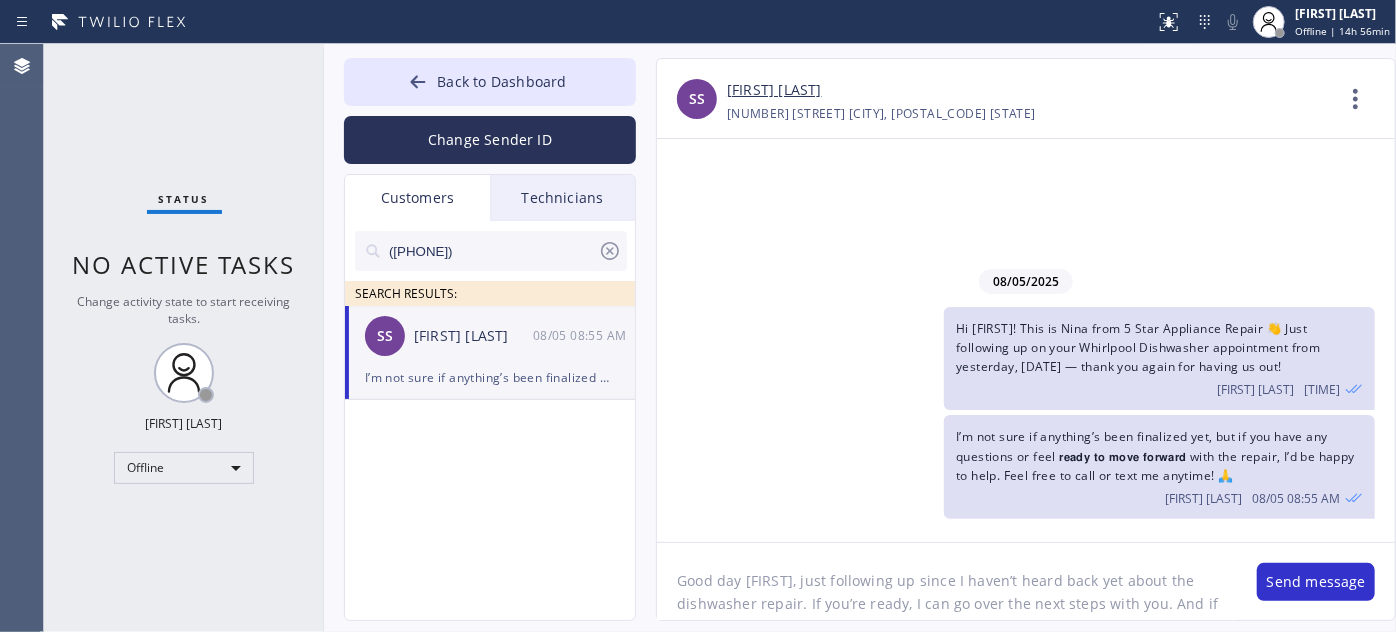 drag, startPoint x: 1184, startPoint y: 610, endPoint x: 665, endPoint y: 547, distance: 522.8097 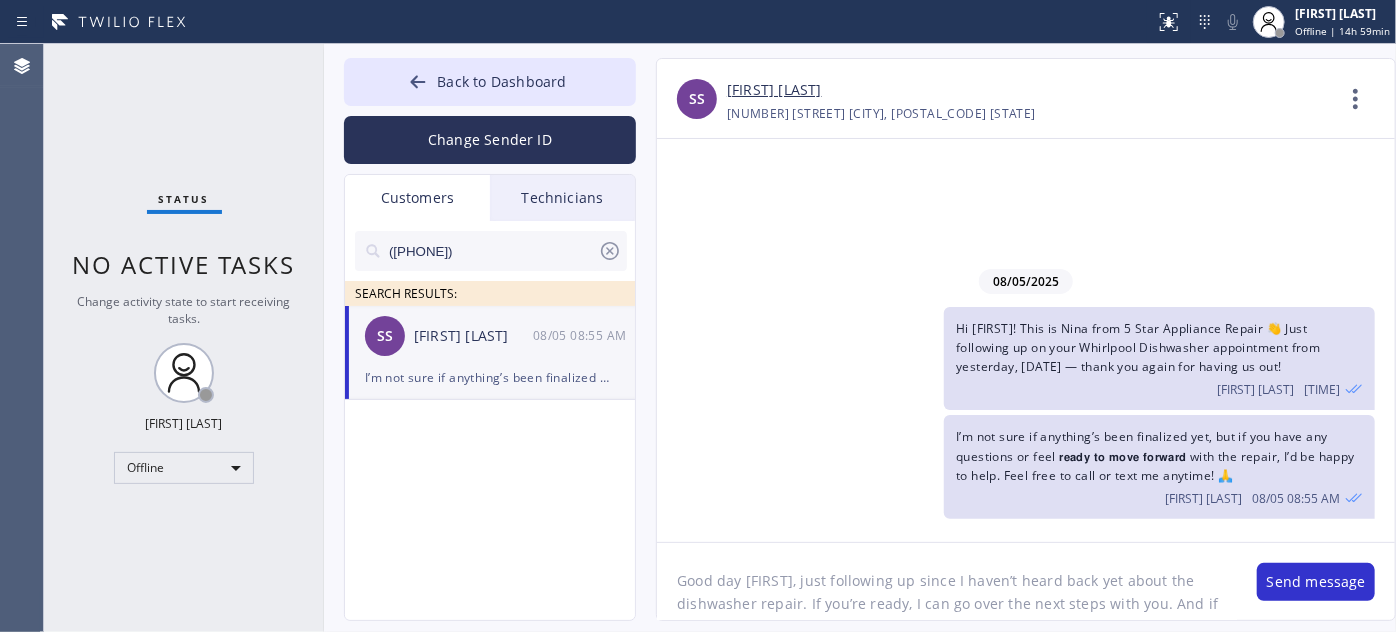 paste on "Hi [FIRST], hope you're having a great day! Just following up since I haven’t heard back yet about the dishwasher repair. We’d love to move forward and get this taken care of for you as soon as possible. Just let me know, and I’ll handle the next steps! 😊 – Nina," 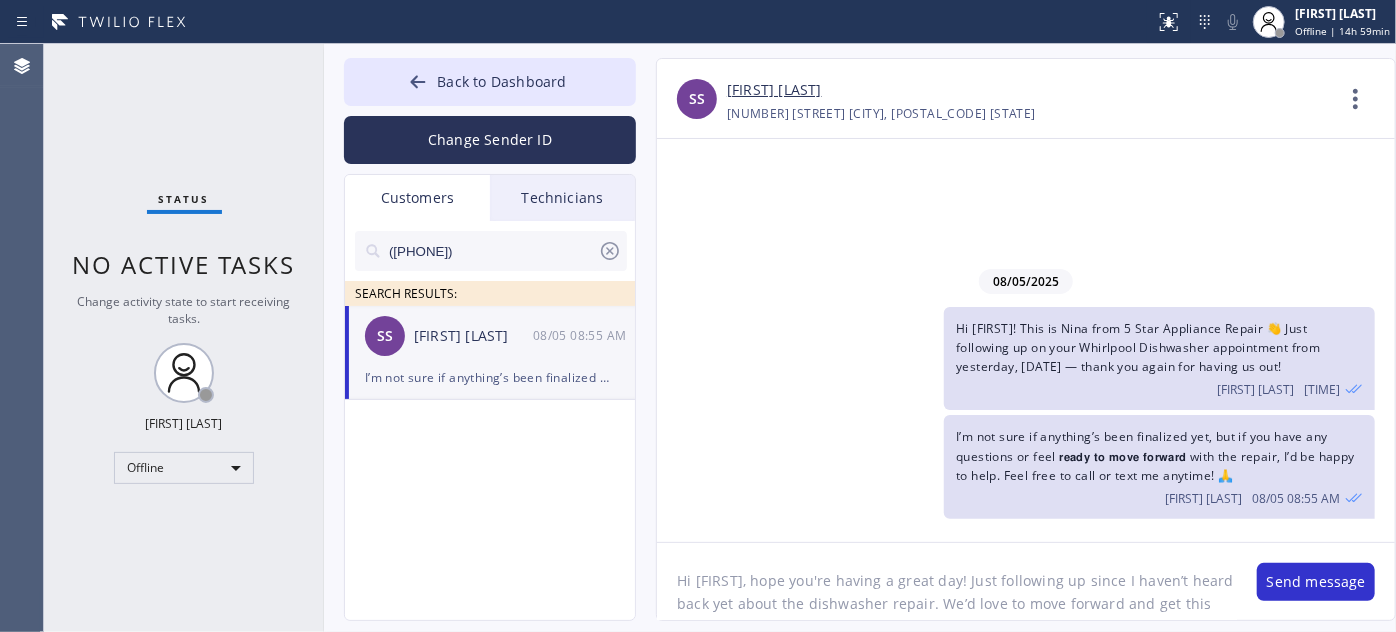 scroll, scrollTop: 41, scrollLeft: 0, axis: vertical 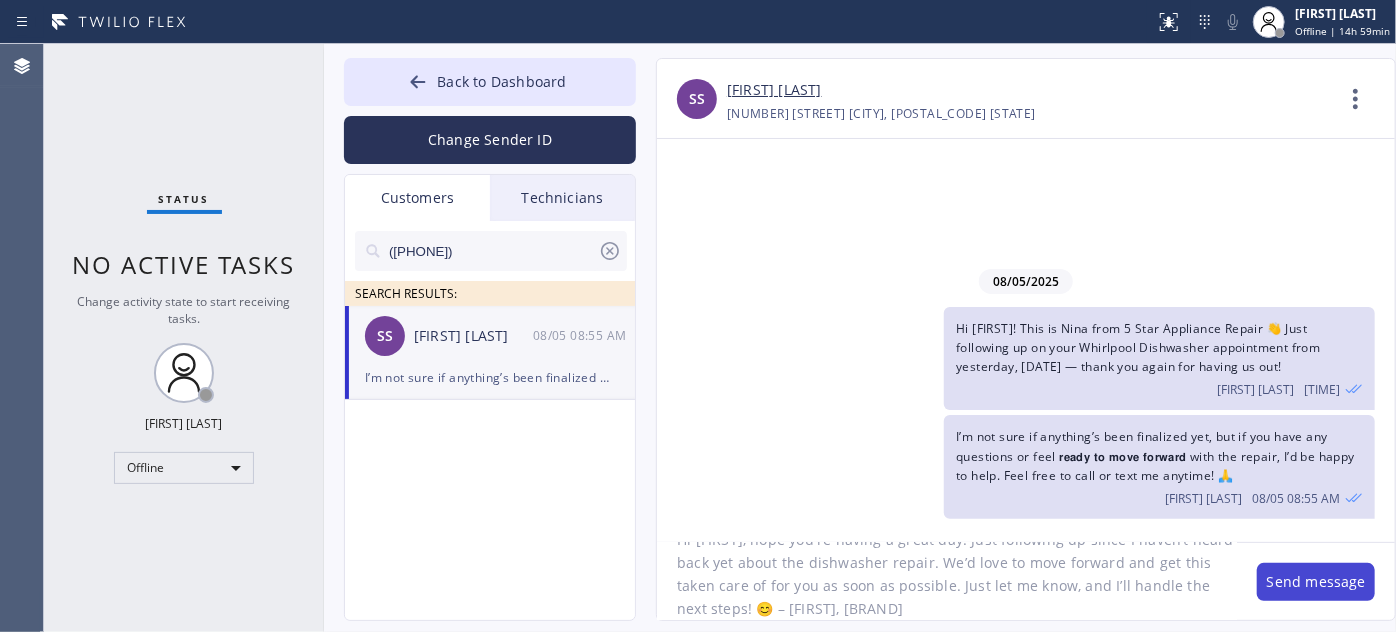 type on "Hi [FIRST], hope you're having a great day! Just following up since I haven’t heard back yet about the dishwasher repair. We’d love to move forward and get this taken care of for you as soon as possible. Just let me know, and I’ll handle the next steps! 😊 – [FIRST], [BRAND]" 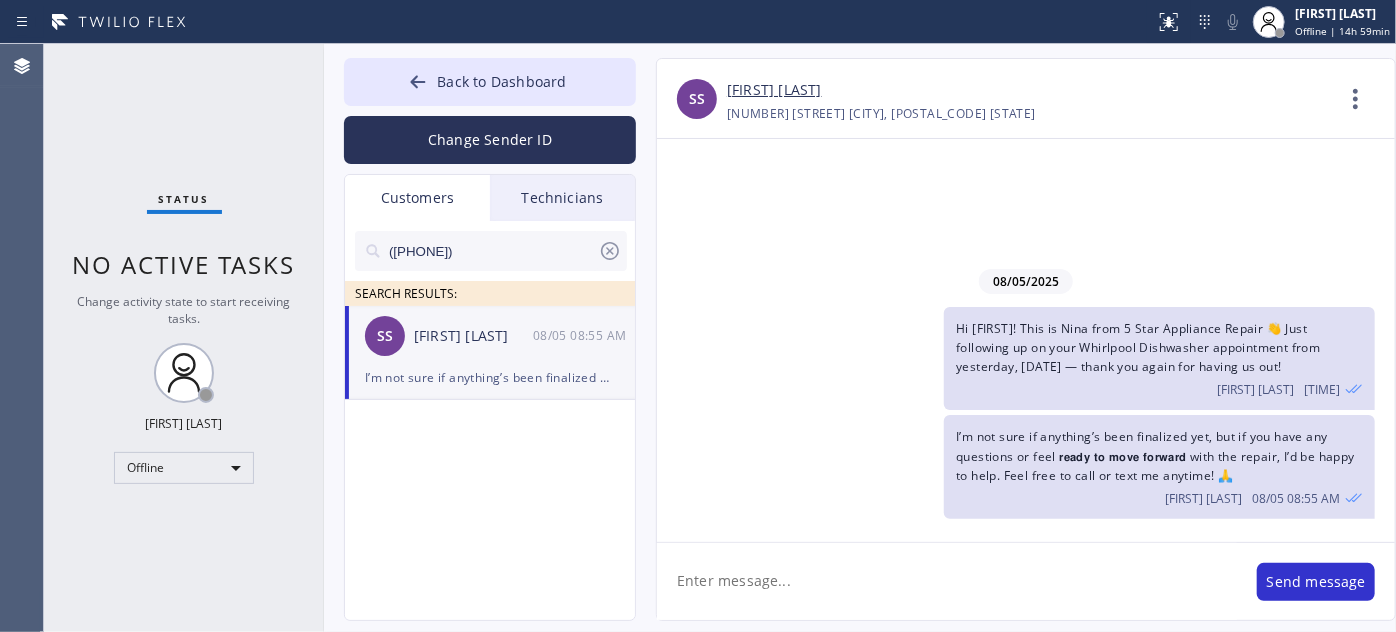 scroll, scrollTop: 0, scrollLeft: 0, axis: both 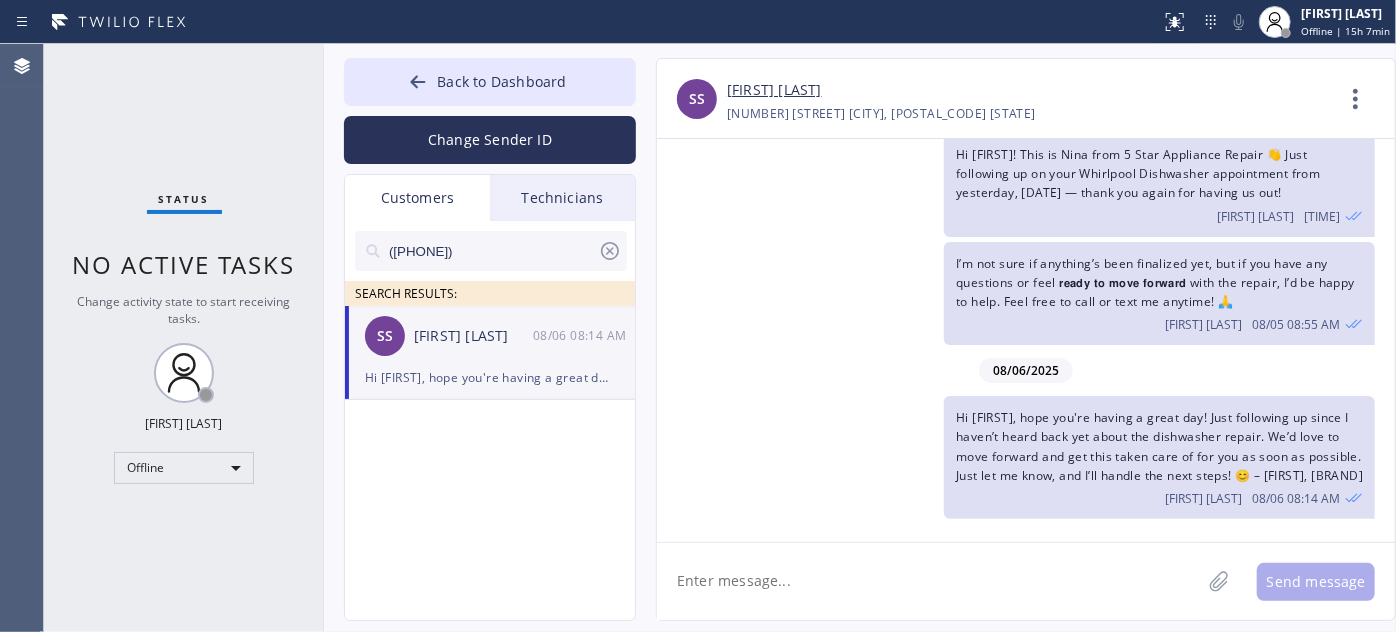 drag, startPoint x: 506, startPoint y: 251, endPoint x: 327, endPoint y: 250, distance: 179.00279 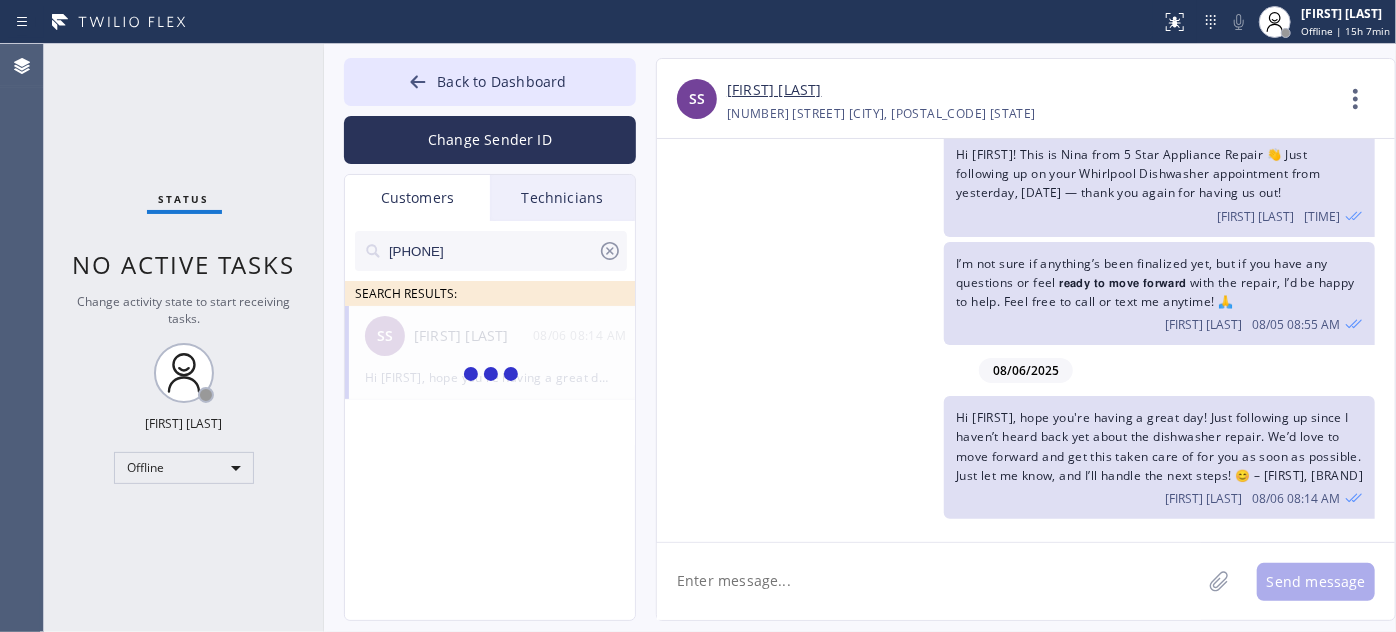 drag, startPoint x: 1059, startPoint y: 473, endPoint x: 945, endPoint y: 390, distance: 141.01419 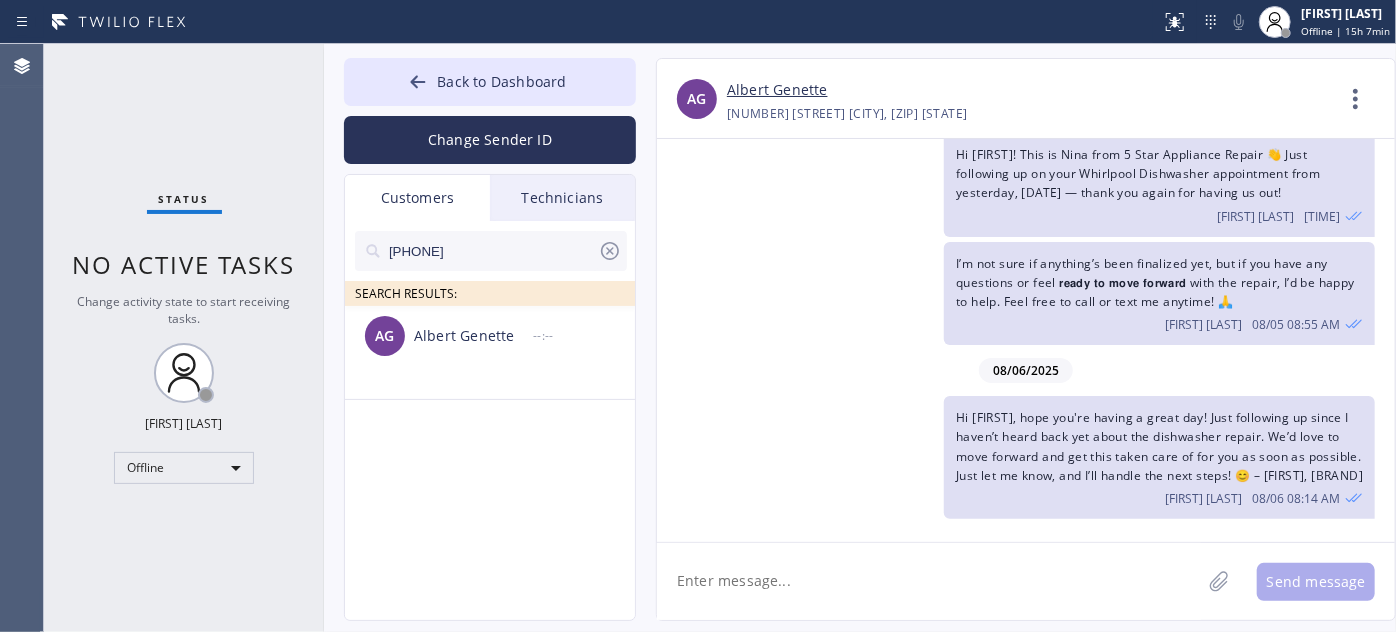 copy on "Hi [FIRST], hope you're having a great day! Just following up since I haven’t heard back yet about the dishwasher repair. We’d love to move forward and get this taken care of for you as soon as possible. Just let me know, and I’ll handle the next steps! 😊 – [FIRST], [BRAND]" 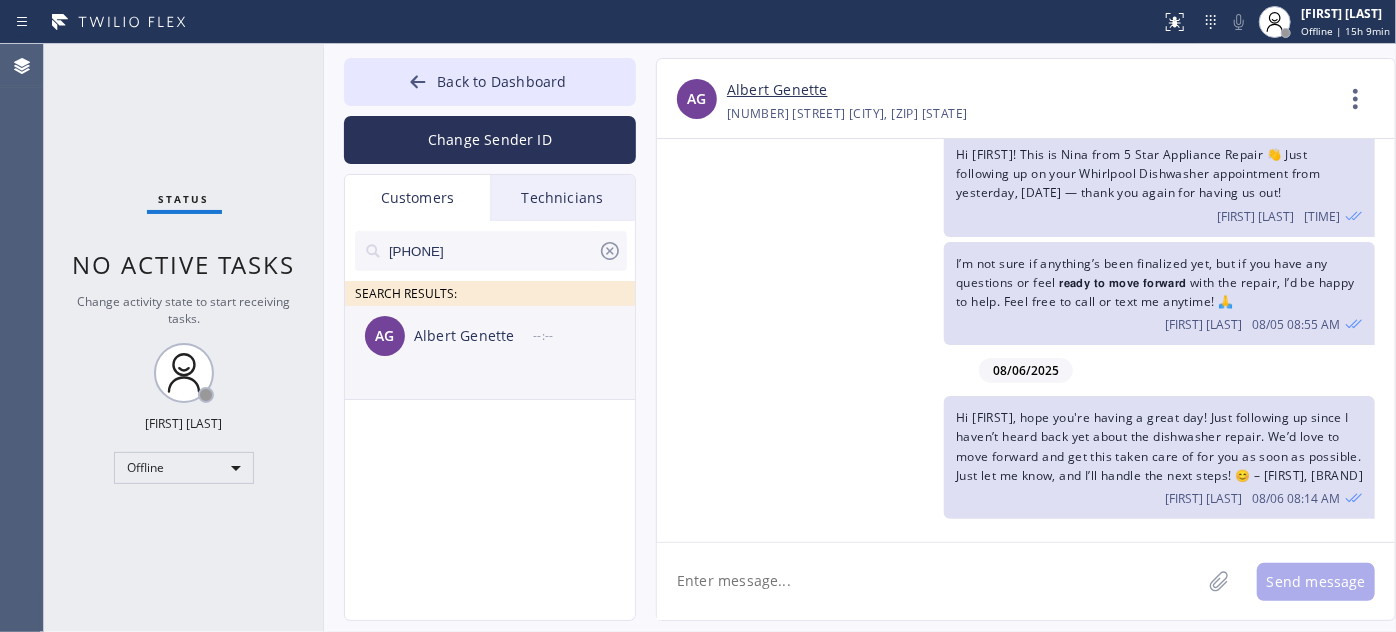 click on "Albert Genette" at bounding box center (473, 336) 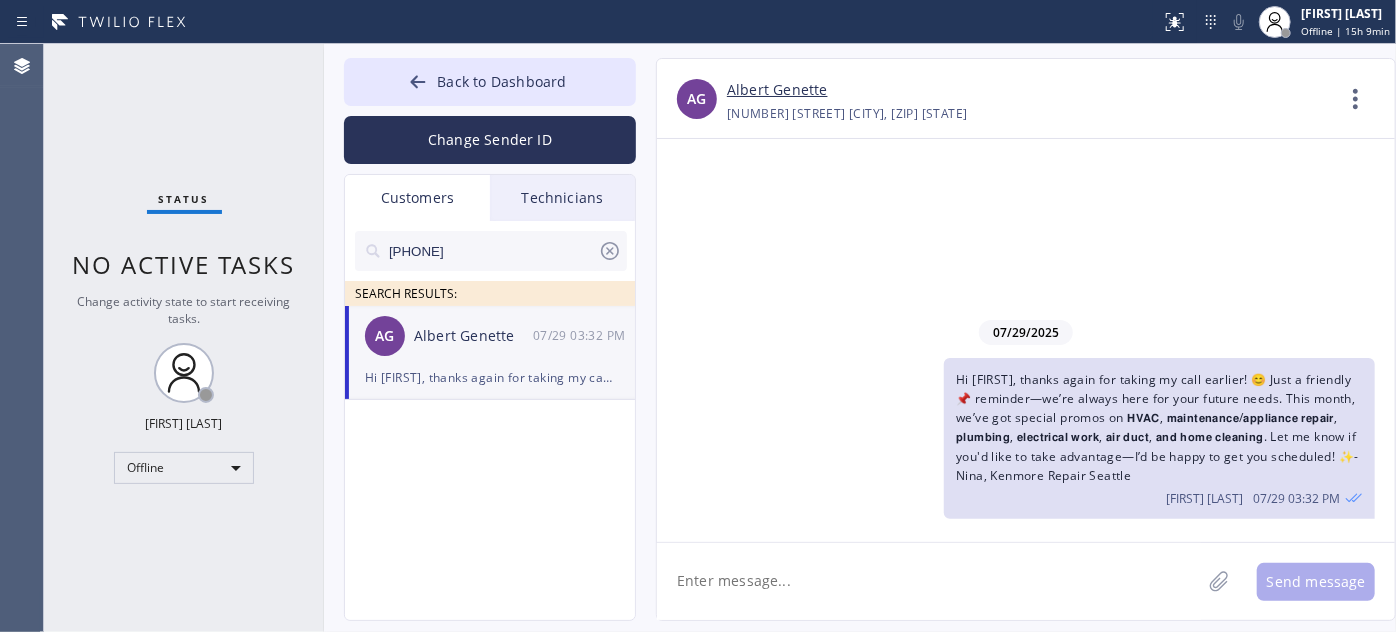 scroll, scrollTop: 0, scrollLeft: 0, axis: both 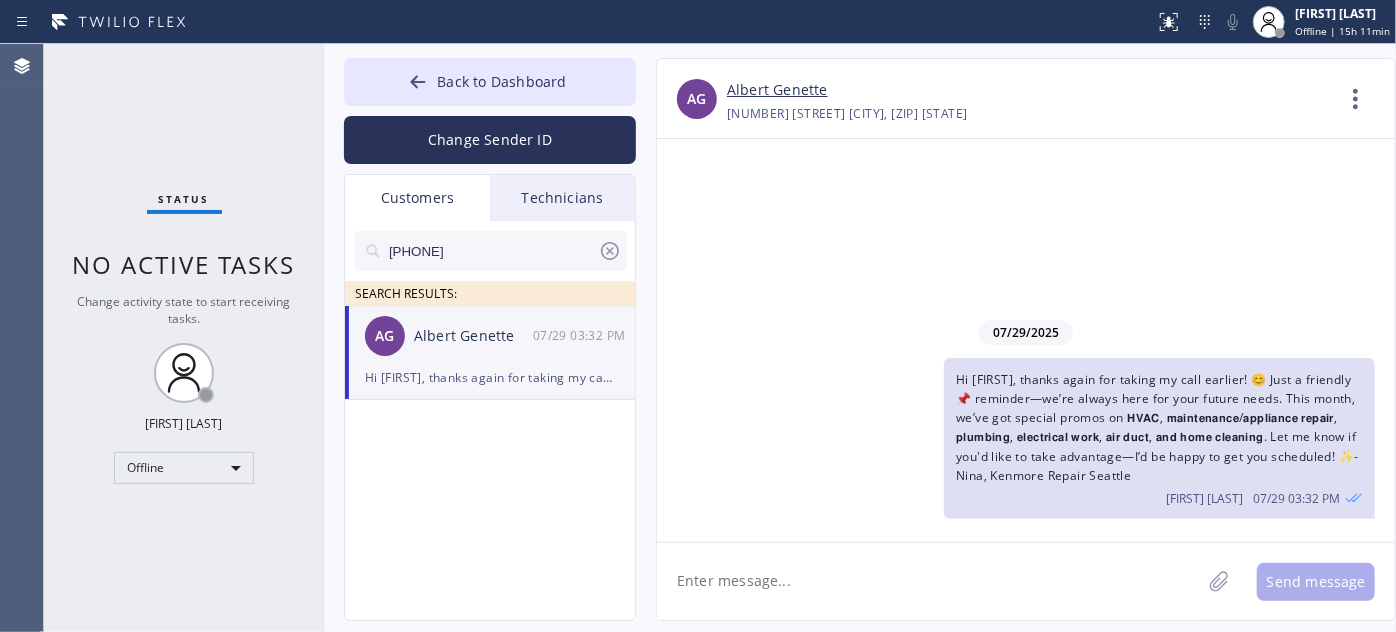 drag, startPoint x: 502, startPoint y: 257, endPoint x: 299, endPoint y: 255, distance: 203.00986 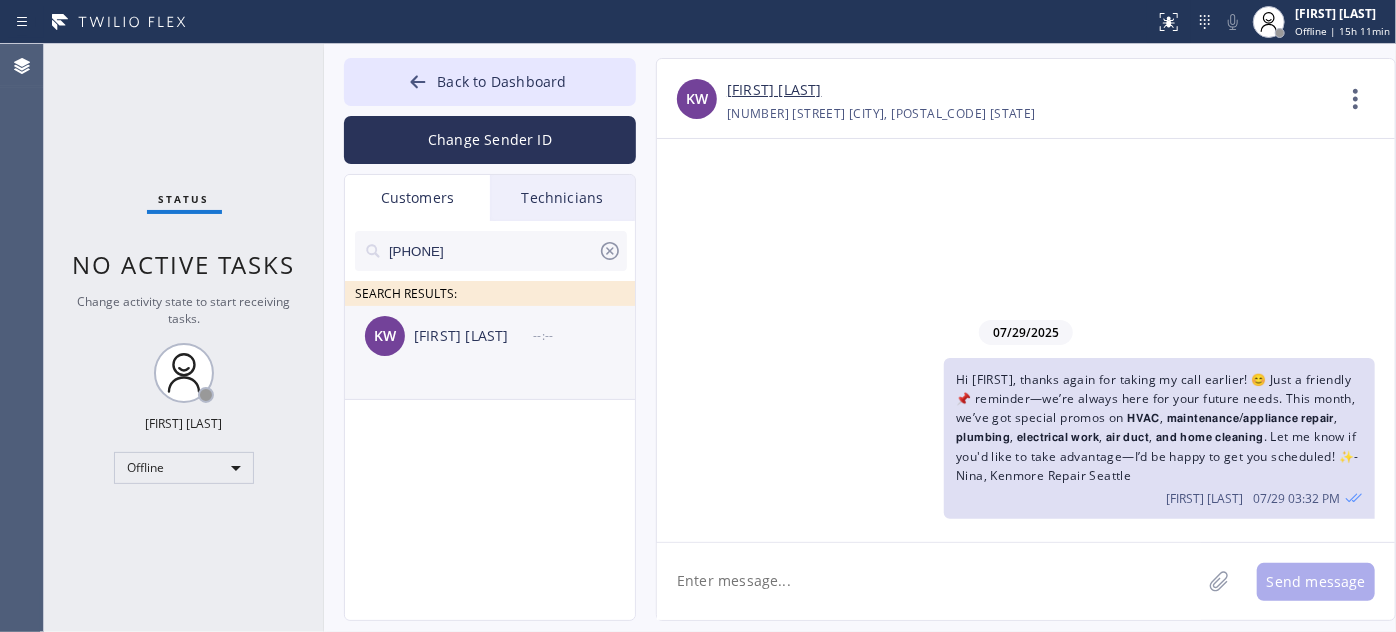 type on "[PHONE]" 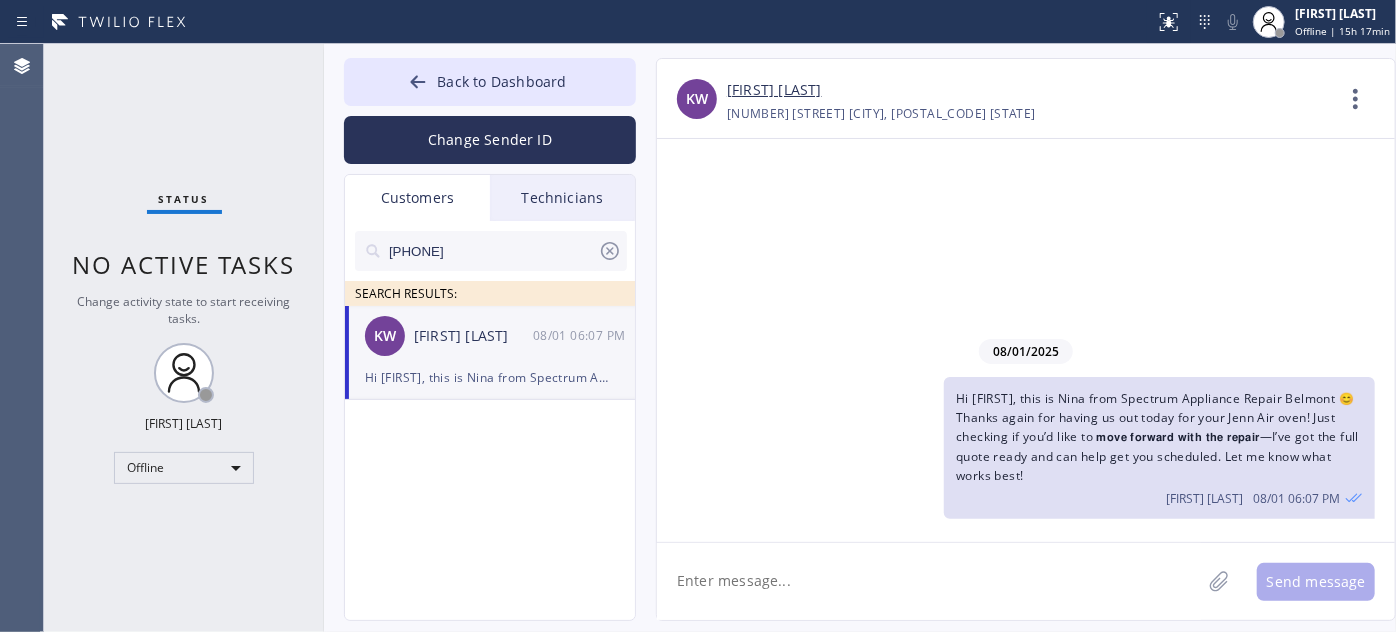 paste on "Hey [FIRST], hope you're having a great day! Just following up since I haven’t heard back yet about the xxxx repair. We’d love to move forward and get this taken care of for you as soon as possible. Just let me know, and I’ll handle the next steps! 👍 – [FIRST]," 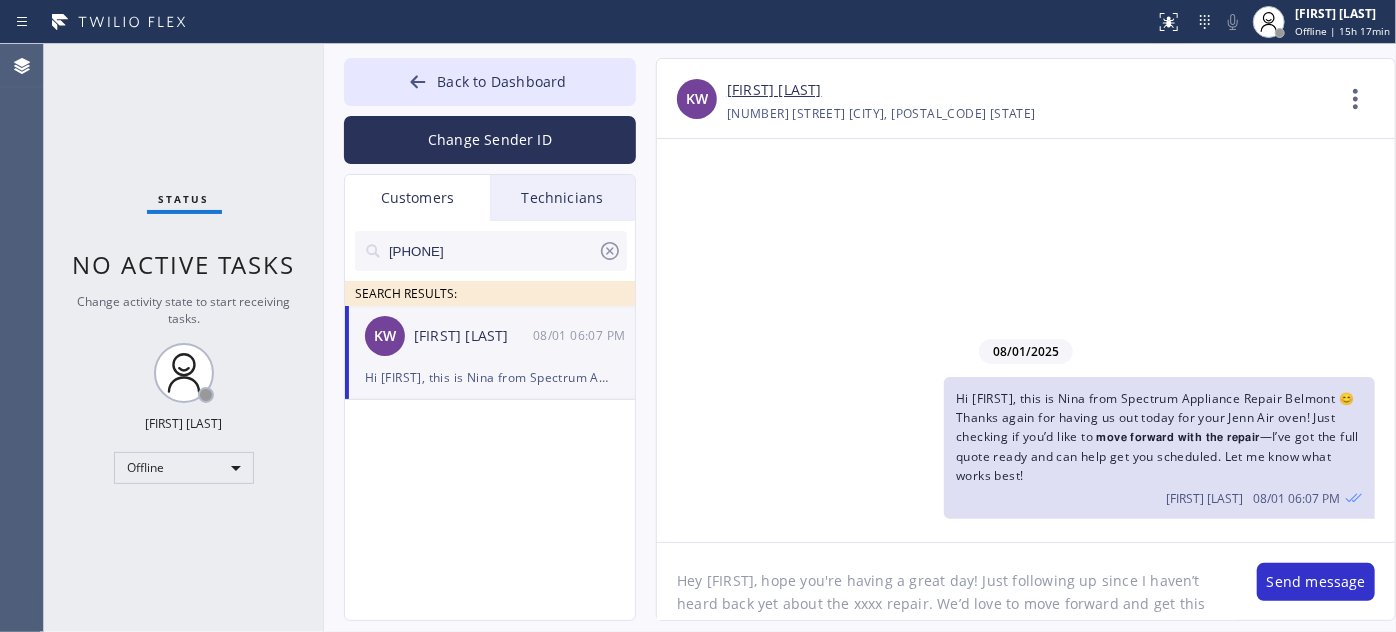 scroll, scrollTop: 40, scrollLeft: 0, axis: vertical 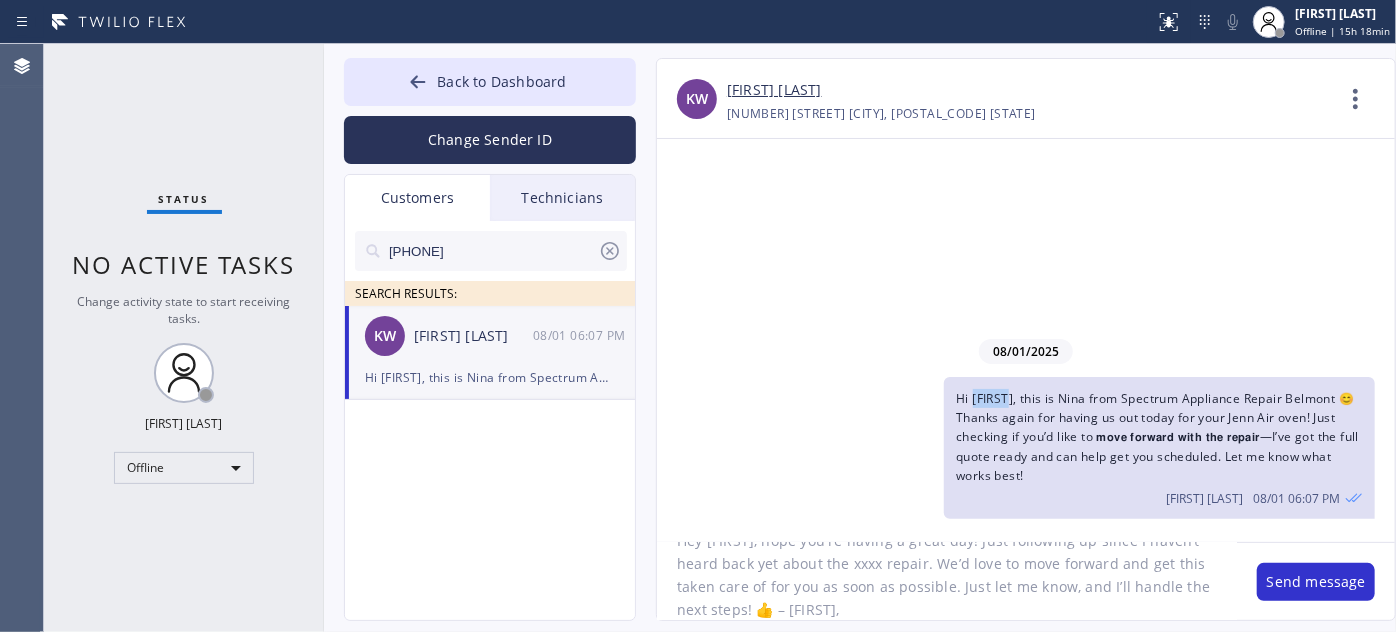 drag, startPoint x: 973, startPoint y: 391, endPoint x: 1007, endPoint y: 394, distance: 34.132095 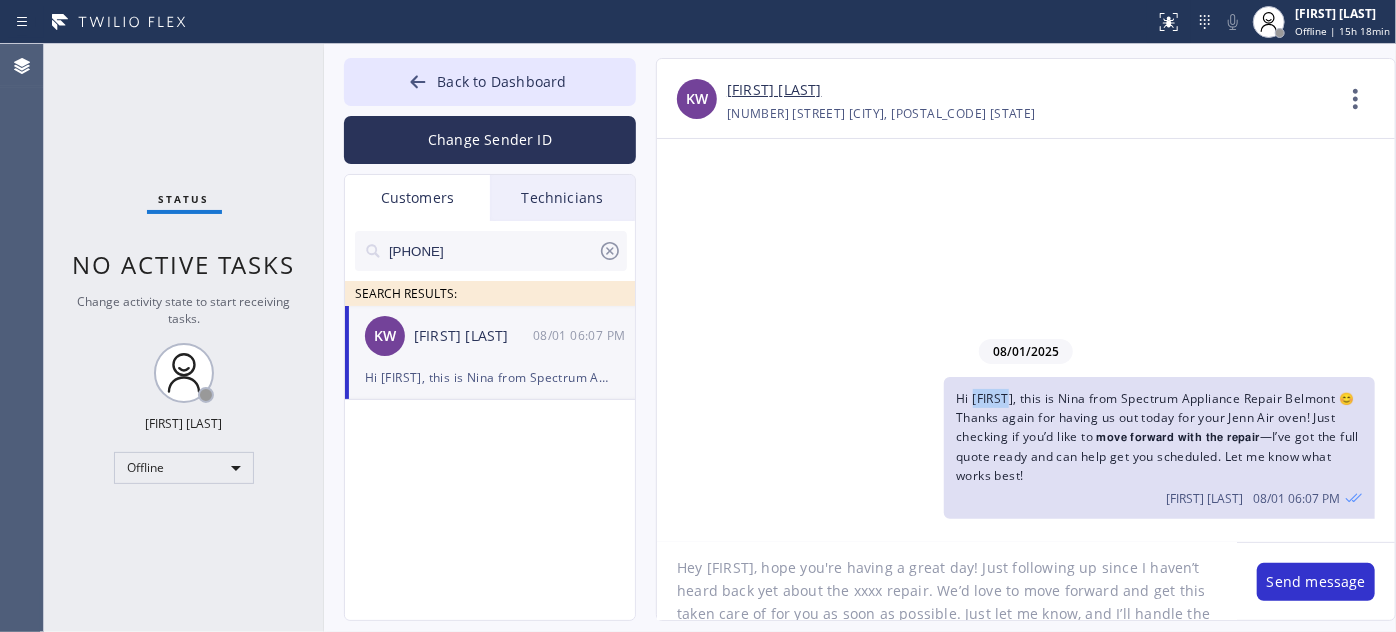 scroll, scrollTop: 0, scrollLeft: 0, axis: both 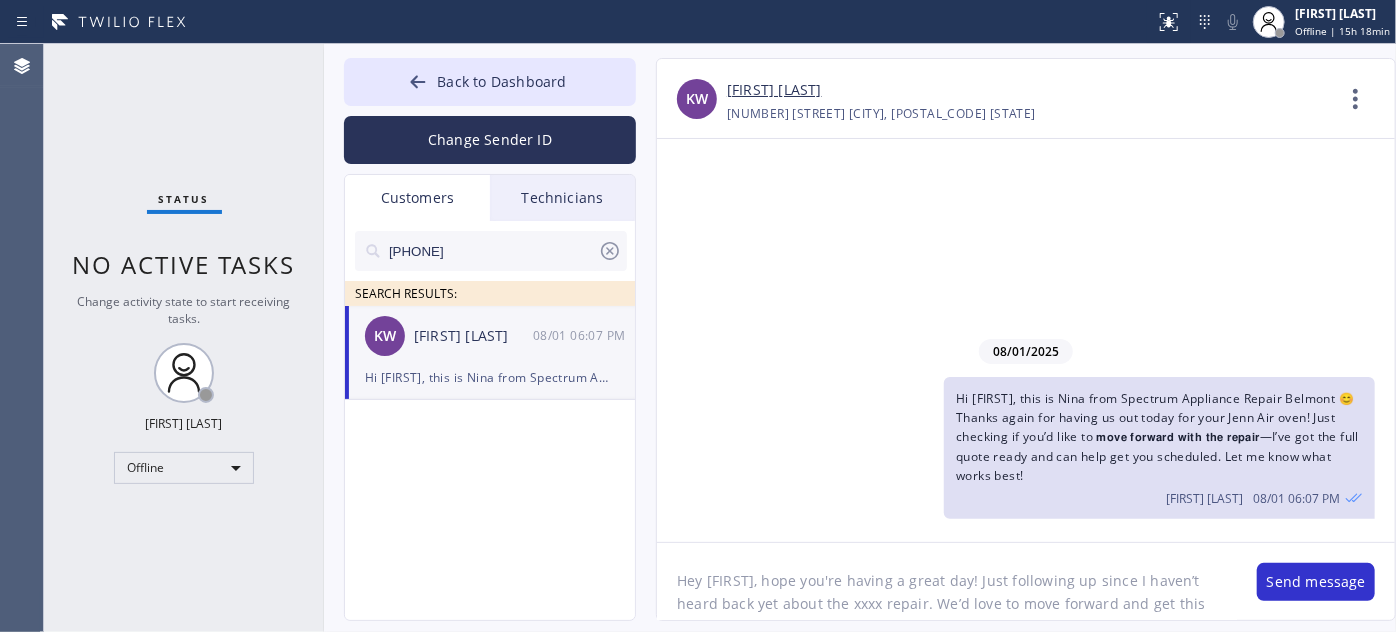 drag, startPoint x: 706, startPoint y: 579, endPoint x: 742, endPoint y: 574, distance: 36.345562 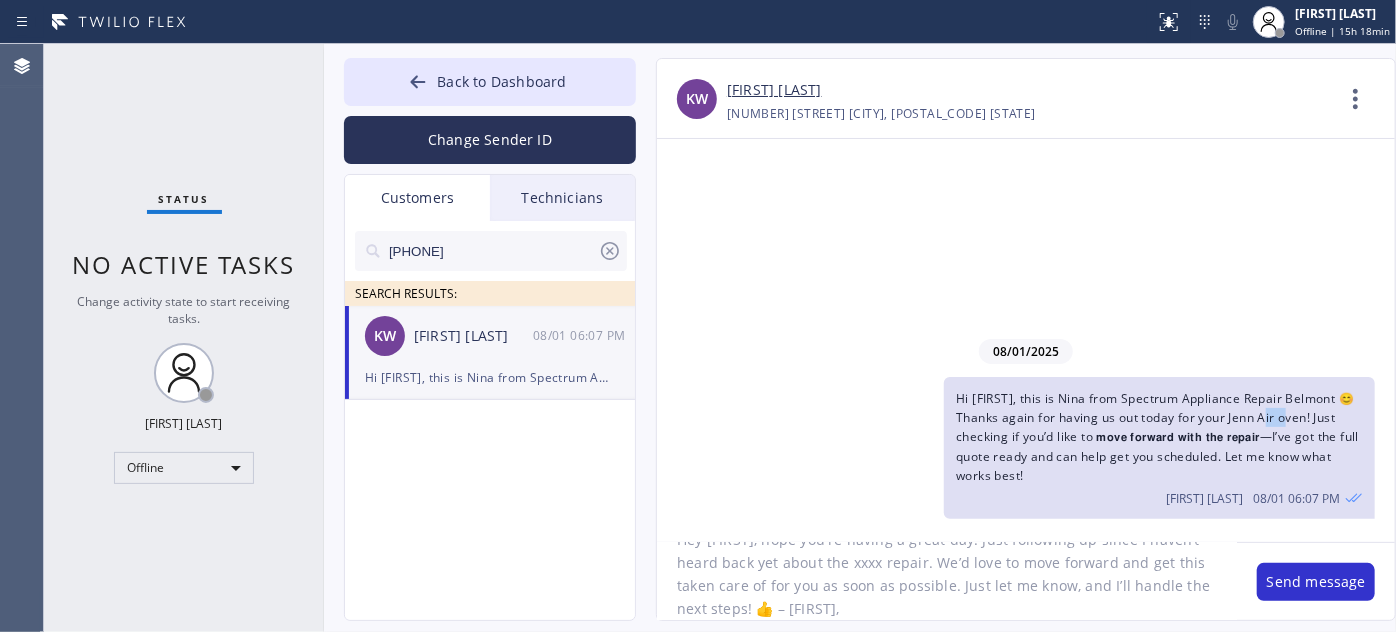 drag, startPoint x: 1282, startPoint y: 415, endPoint x: 1310, endPoint y: 417, distance: 28.071337 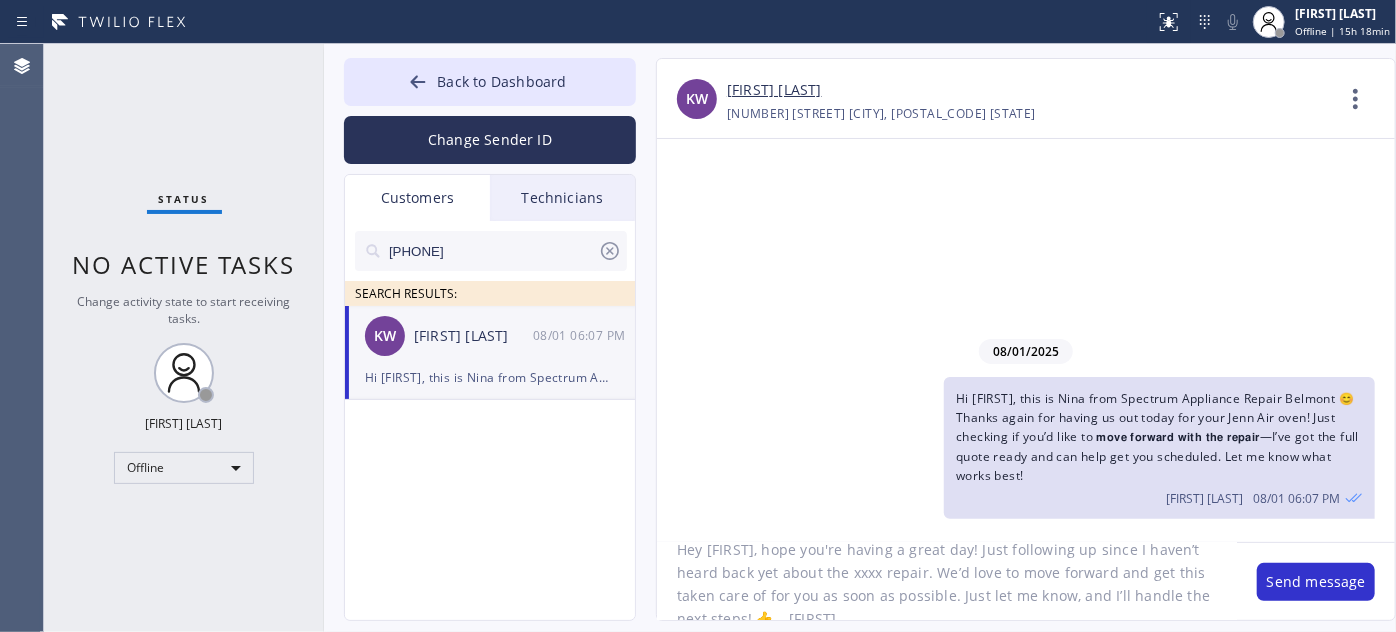 scroll, scrollTop: 26, scrollLeft: 0, axis: vertical 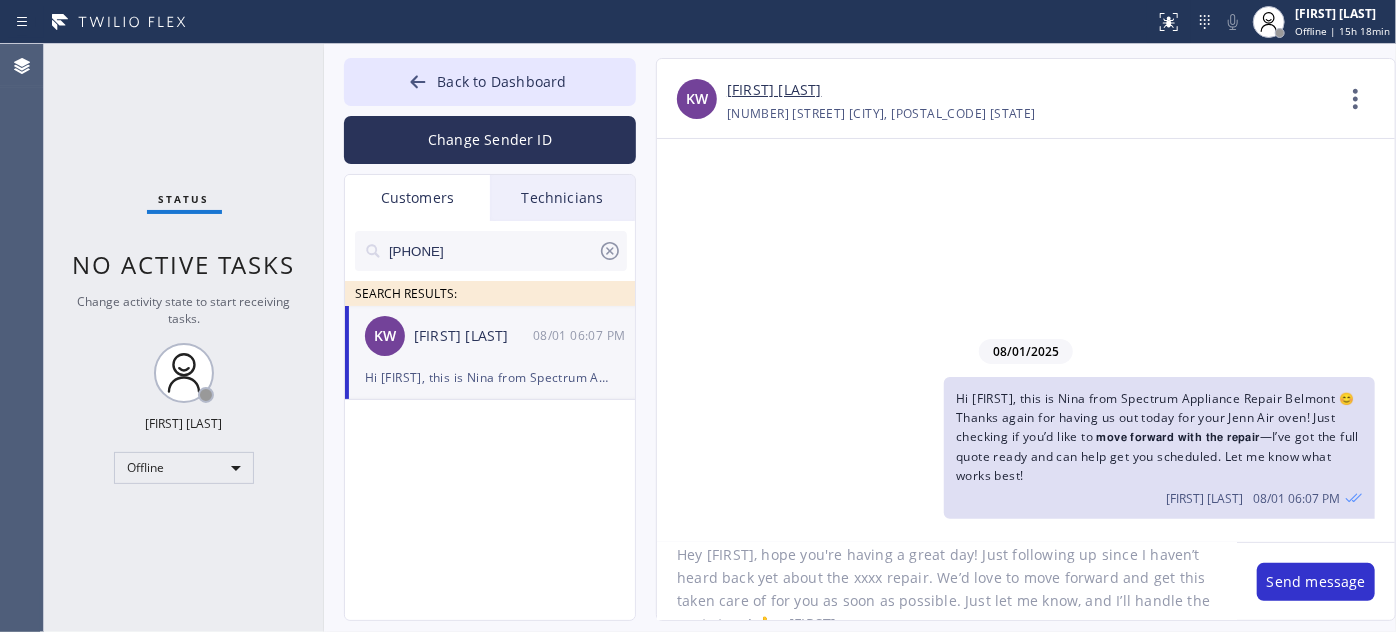 drag, startPoint x: 809, startPoint y: 559, endPoint x: 832, endPoint y: 556, distance: 23.194826 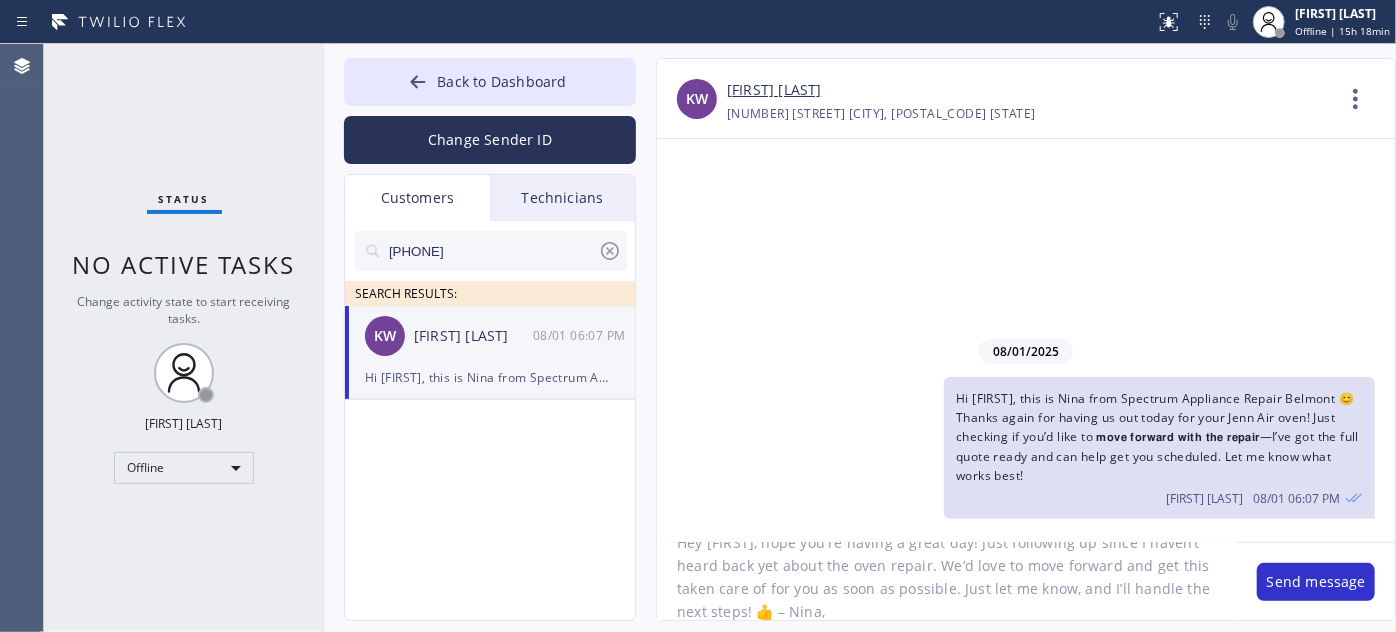 scroll, scrollTop: 41, scrollLeft: 0, axis: vertical 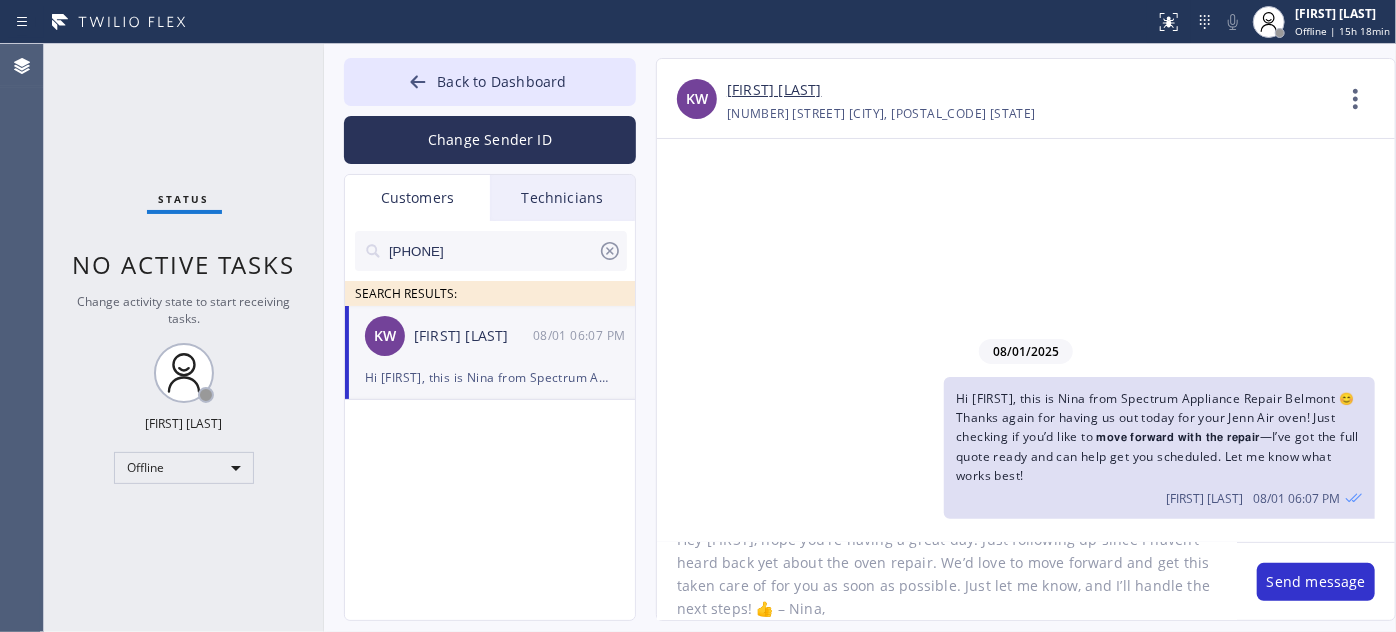 click on "Hey [FIRST], hope you're having a great day! Just following up since I haven’t heard back yet about the oven repair. We’d love to move forward and get this taken care of for you as soon as possible. Just let me know, and I’ll handle the next steps! 👍 – Nina," 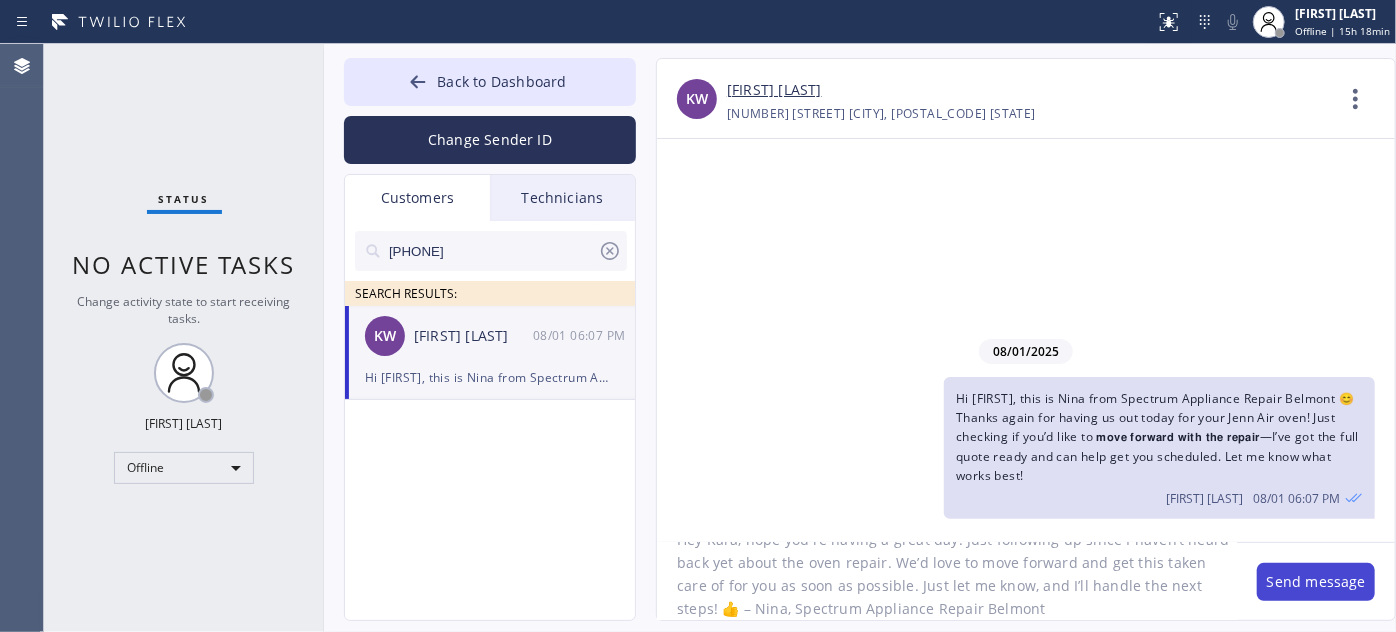 type on "Hey Kara, hope you're having a great day! Just following up since I haven’t heard back yet about the oven repair. We’d love to move forward and get this taken care of for you as soon as possible. Just let me know, and I’ll handle the next steps! 👍 – Nina, Spectrum Appliance Repair Belmont" 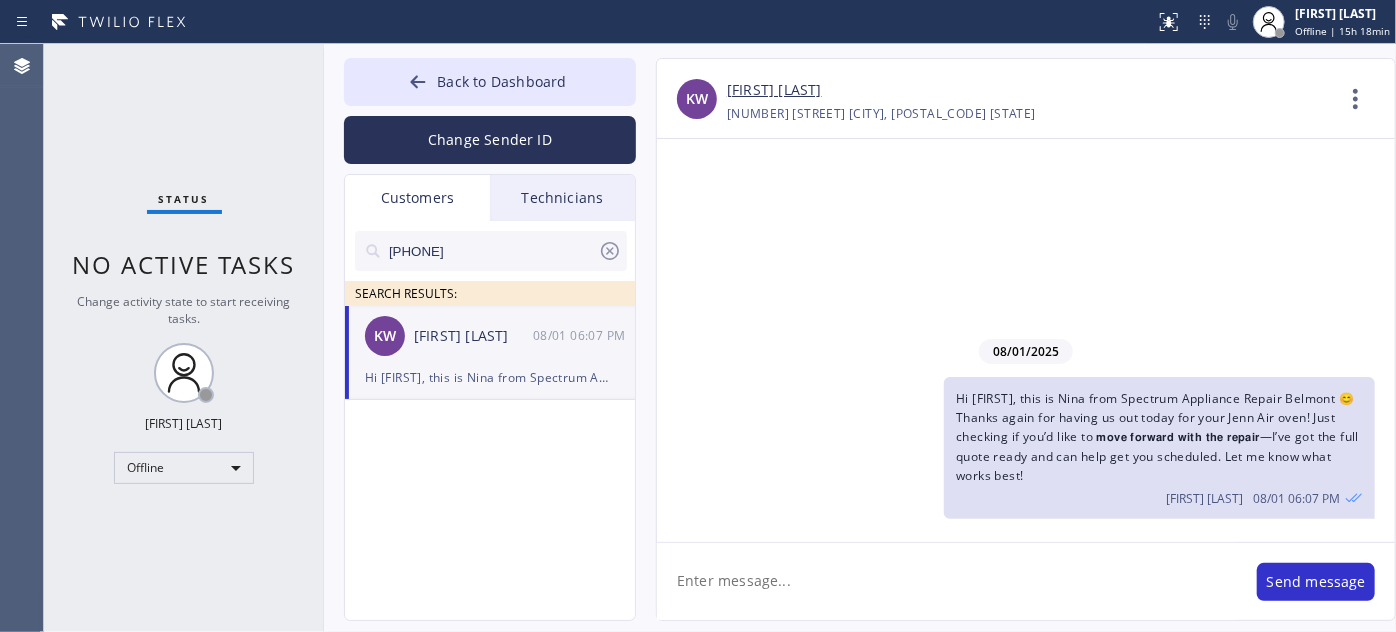 scroll, scrollTop: 0, scrollLeft: 0, axis: both 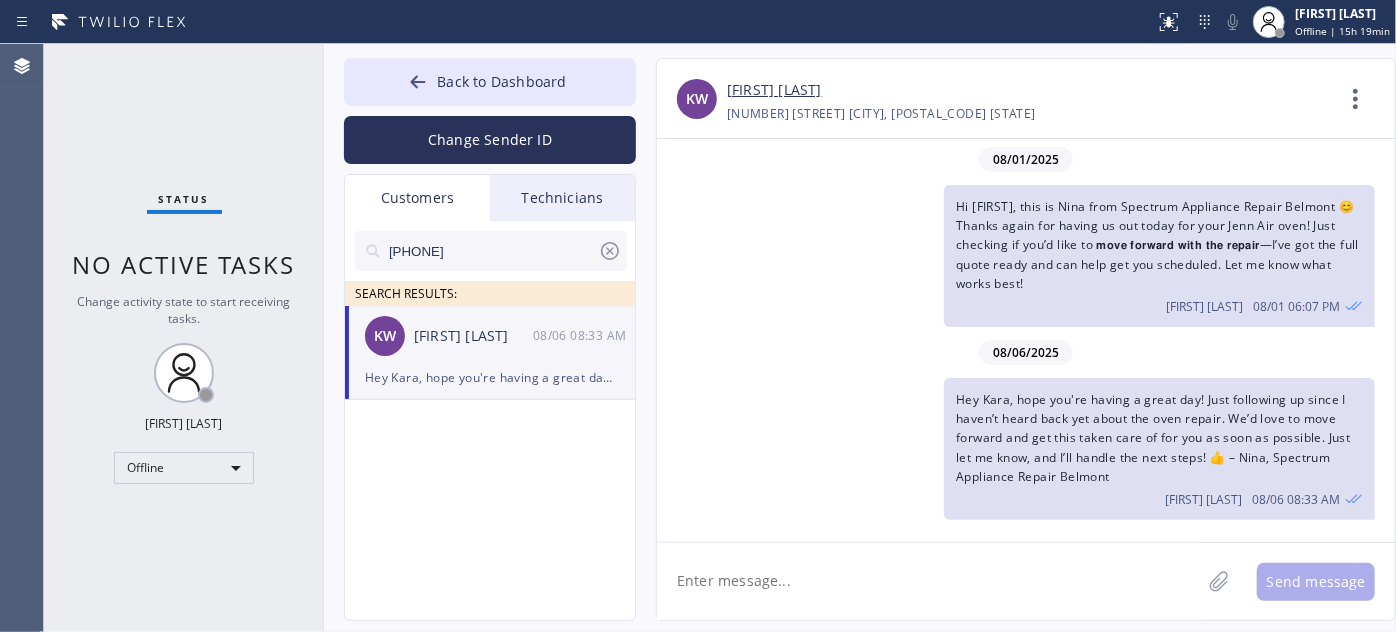 drag, startPoint x: 496, startPoint y: 248, endPoint x: 317, endPoint y: 239, distance: 179.22612 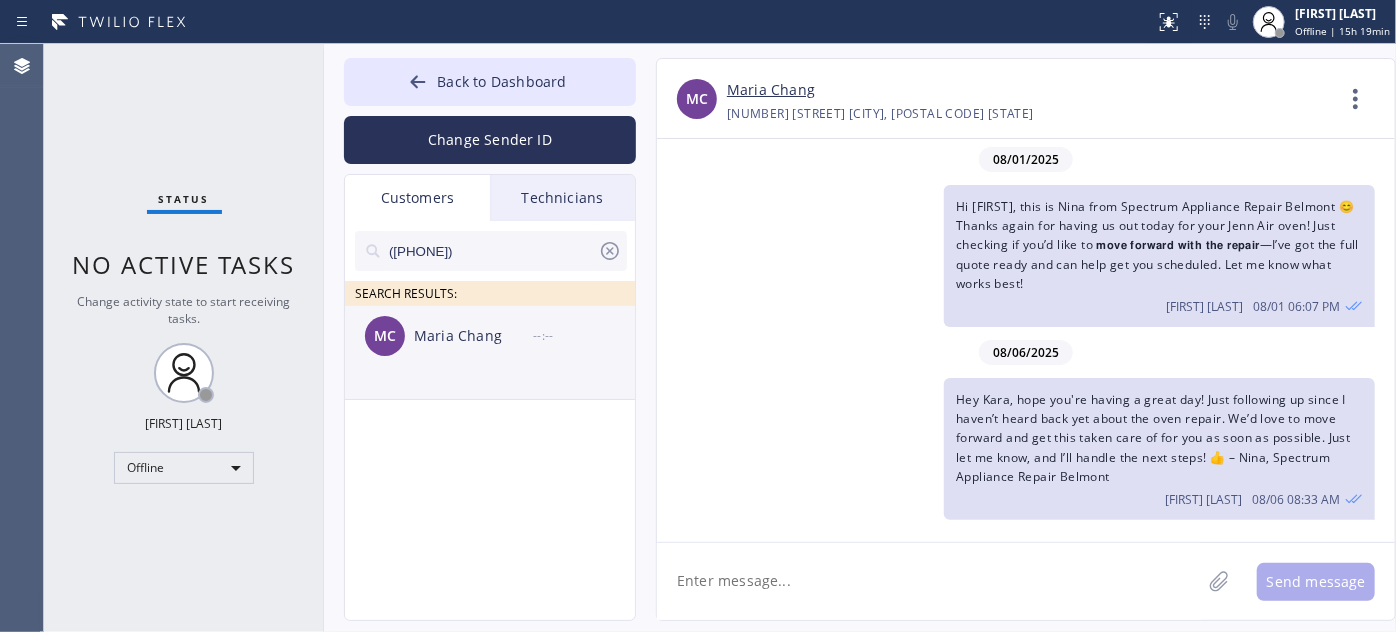 type on "([PHONE])" 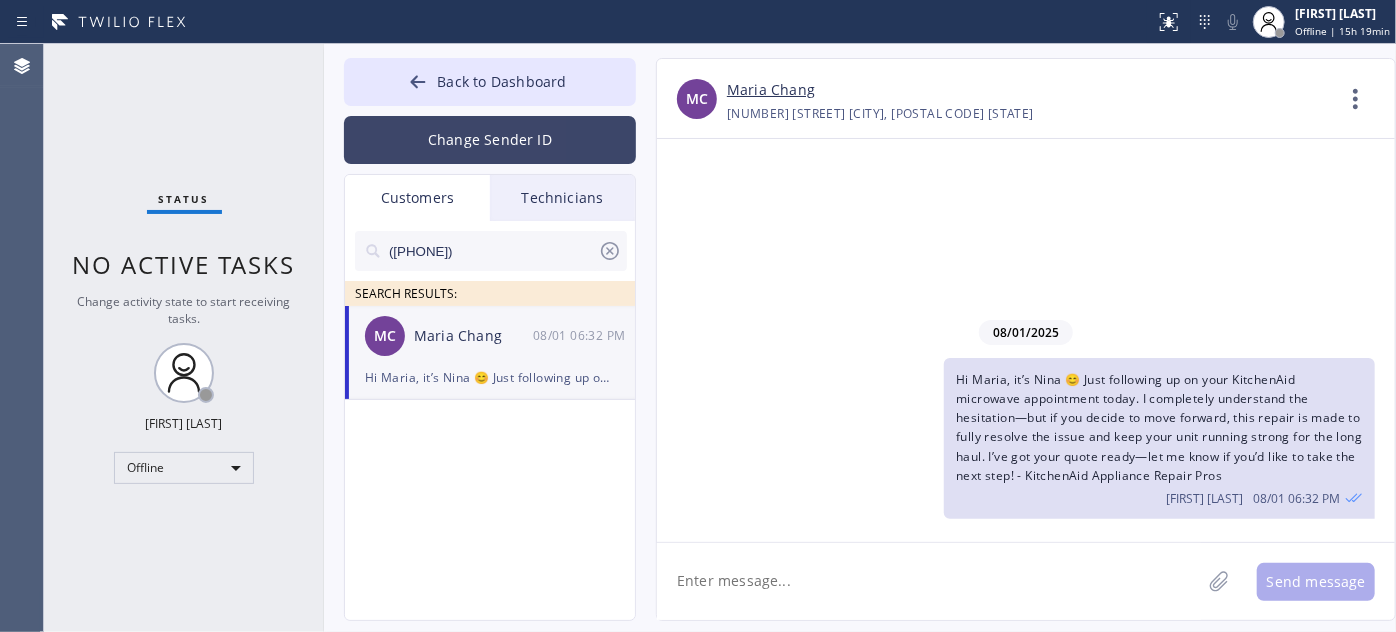 click on "Change Sender ID" at bounding box center [490, 140] 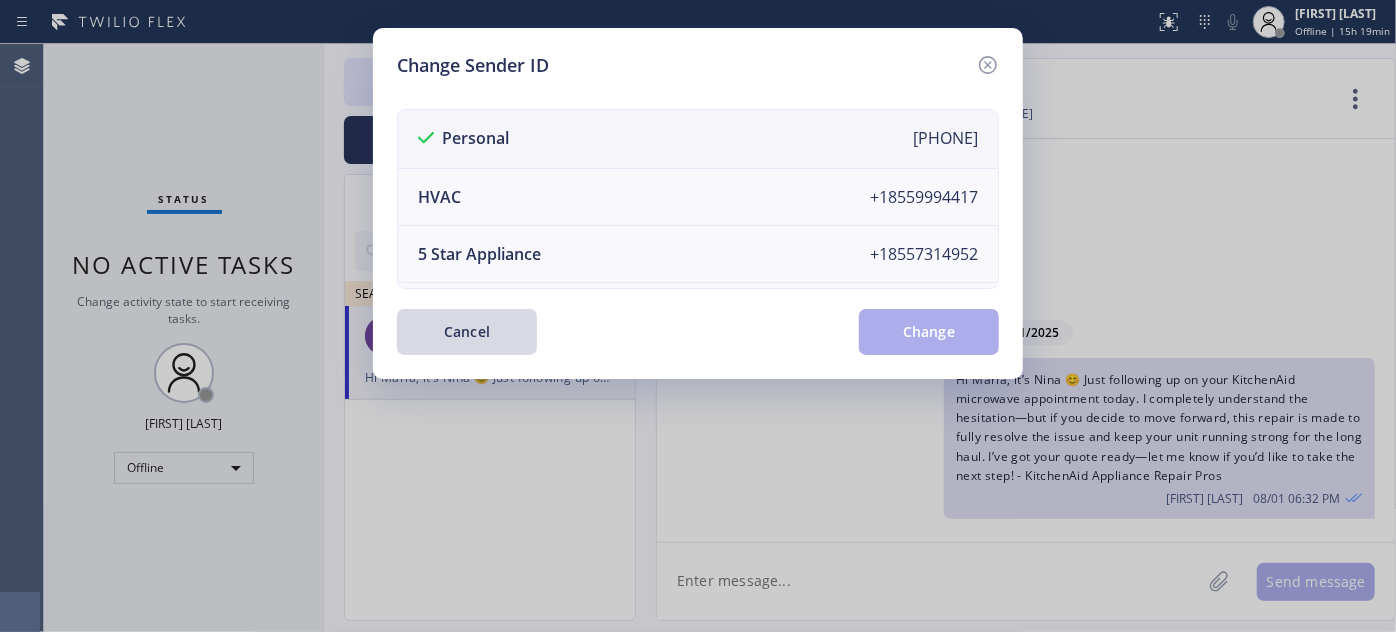 drag, startPoint x: 874, startPoint y: 139, endPoint x: 965, endPoint y: 146, distance: 91.26884 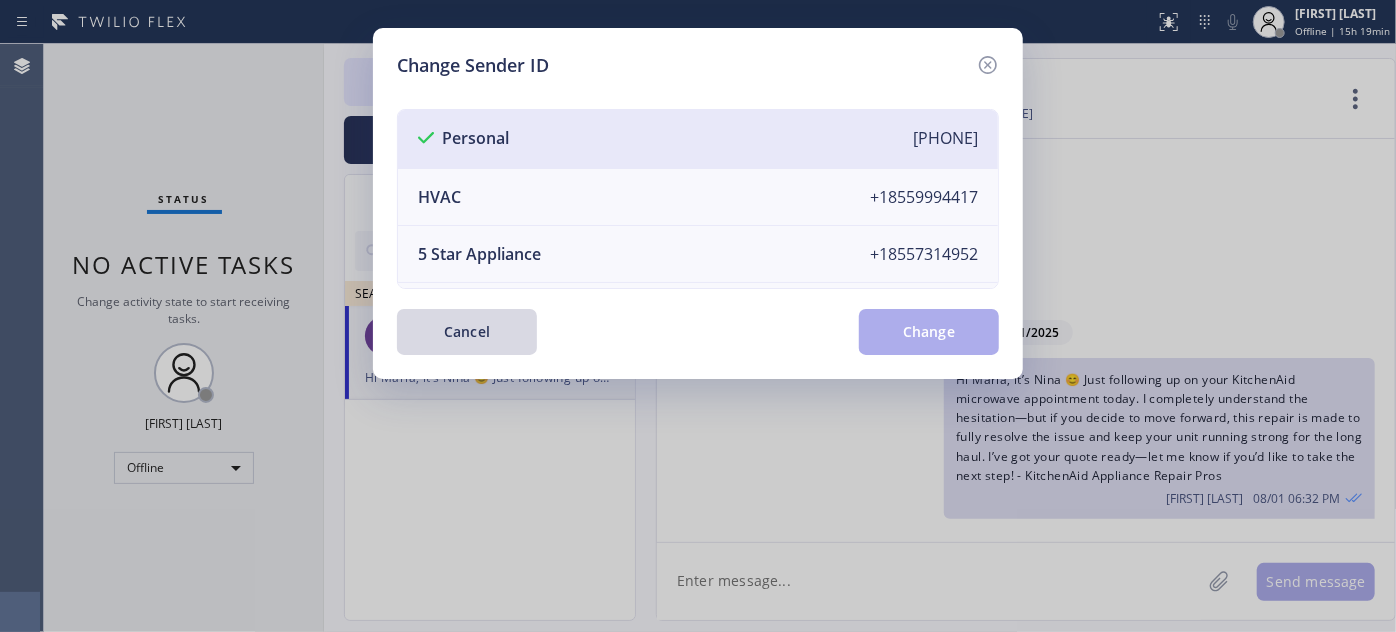 copy on "[PHONE]" 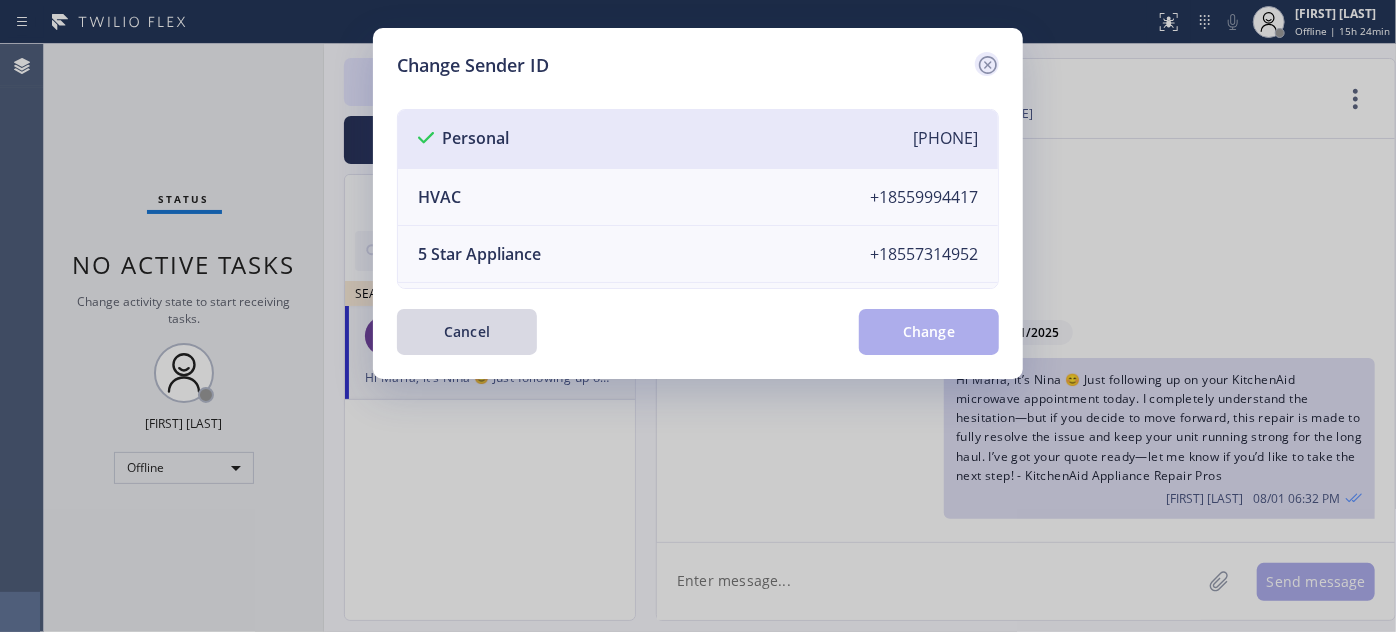 click 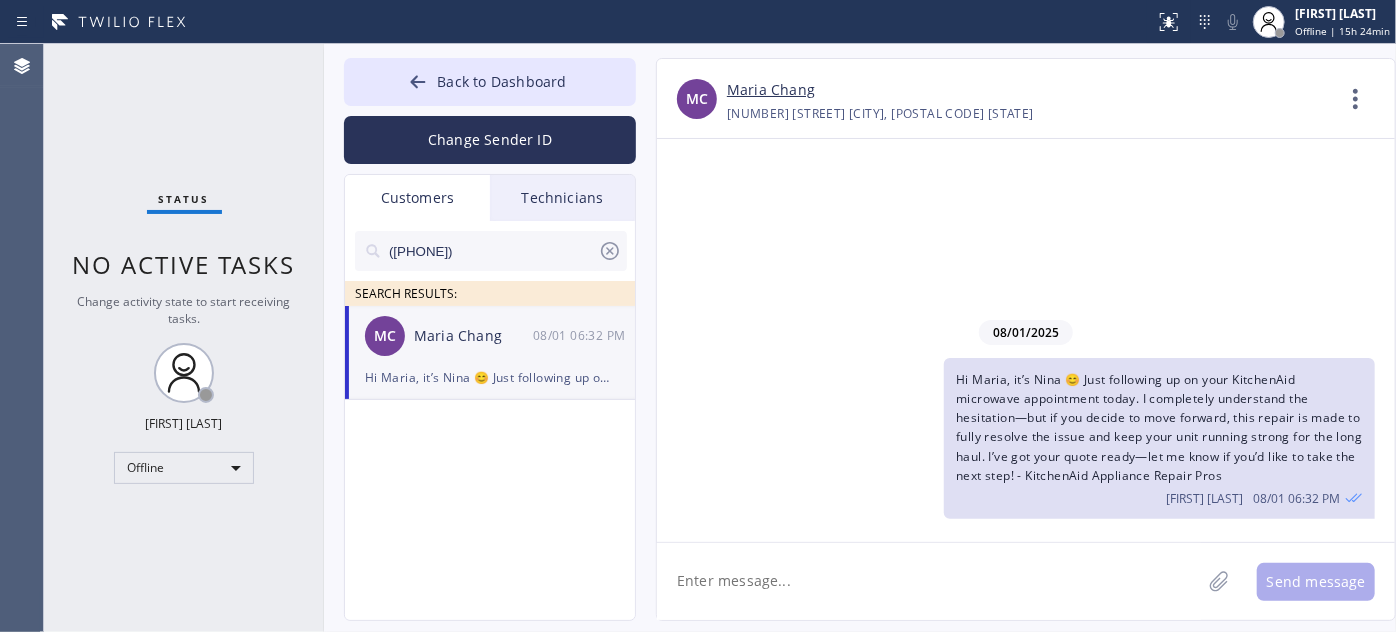 paste on "Hey [FIRST], hope you're having a great day! Just following up since I haven’t heard back yet about the xxxx repair. We’d love to move forward and get this taken care of for you as soon as possible. Just let me know, and I’ll handle the next steps! 👍 – [FIRST]," 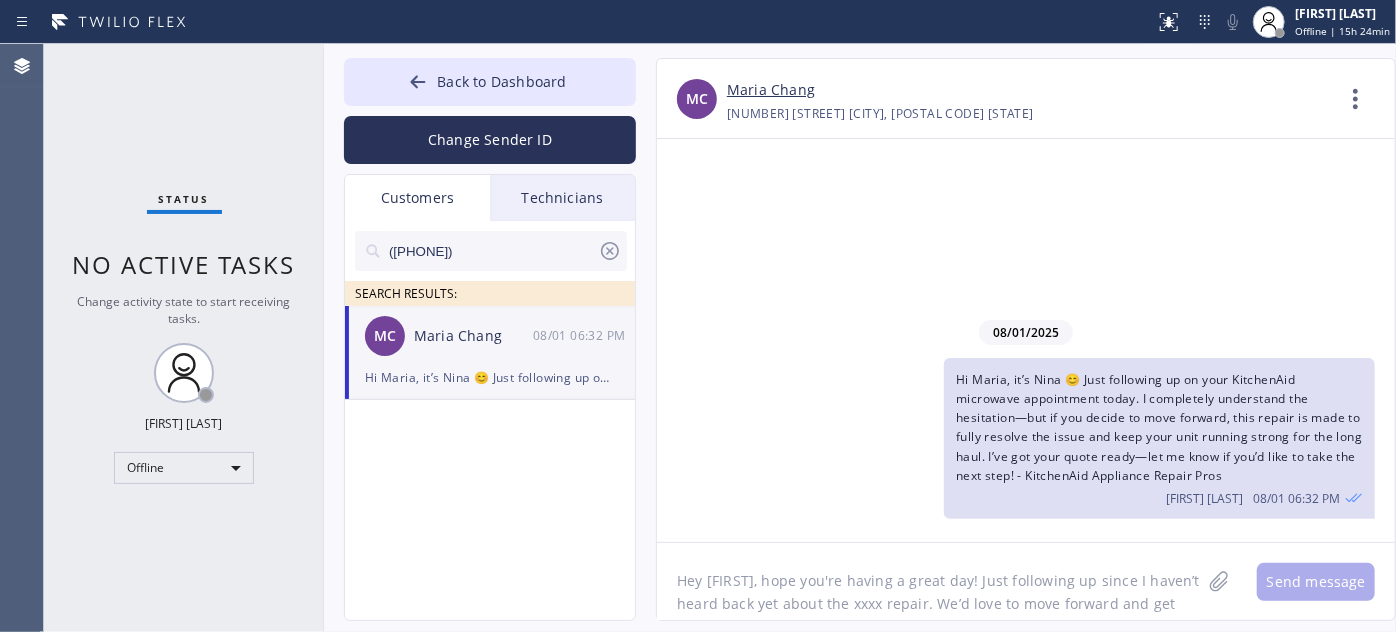 scroll, scrollTop: 40, scrollLeft: 0, axis: vertical 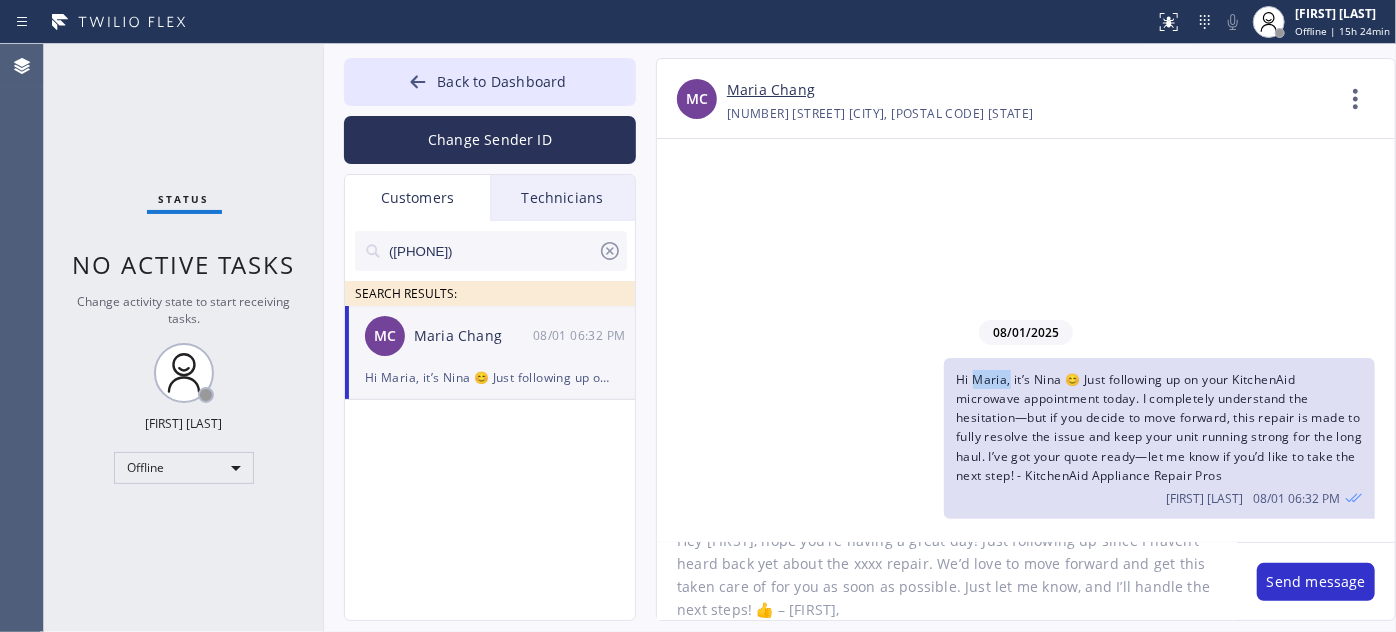drag, startPoint x: 975, startPoint y: 375, endPoint x: 1010, endPoint y: 370, distance: 35.35534 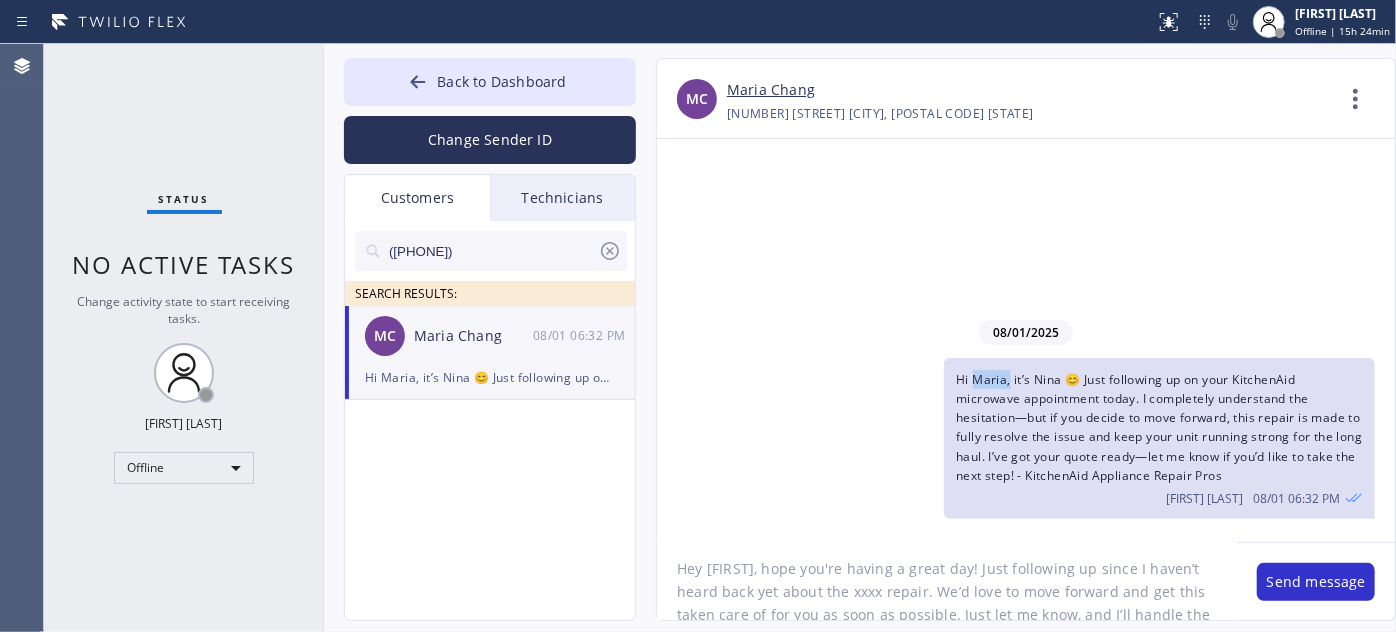 scroll, scrollTop: 0, scrollLeft: 0, axis: both 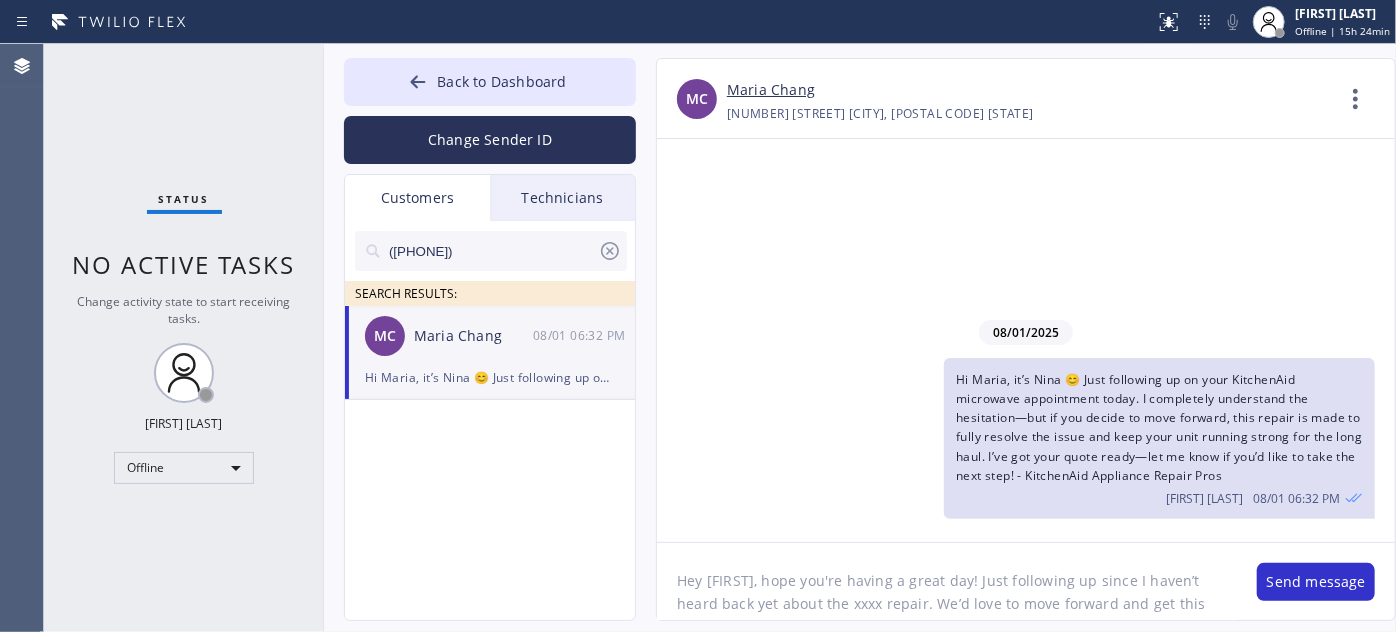 drag, startPoint x: 705, startPoint y: 579, endPoint x: 746, endPoint y: 565, distance: 43.32436 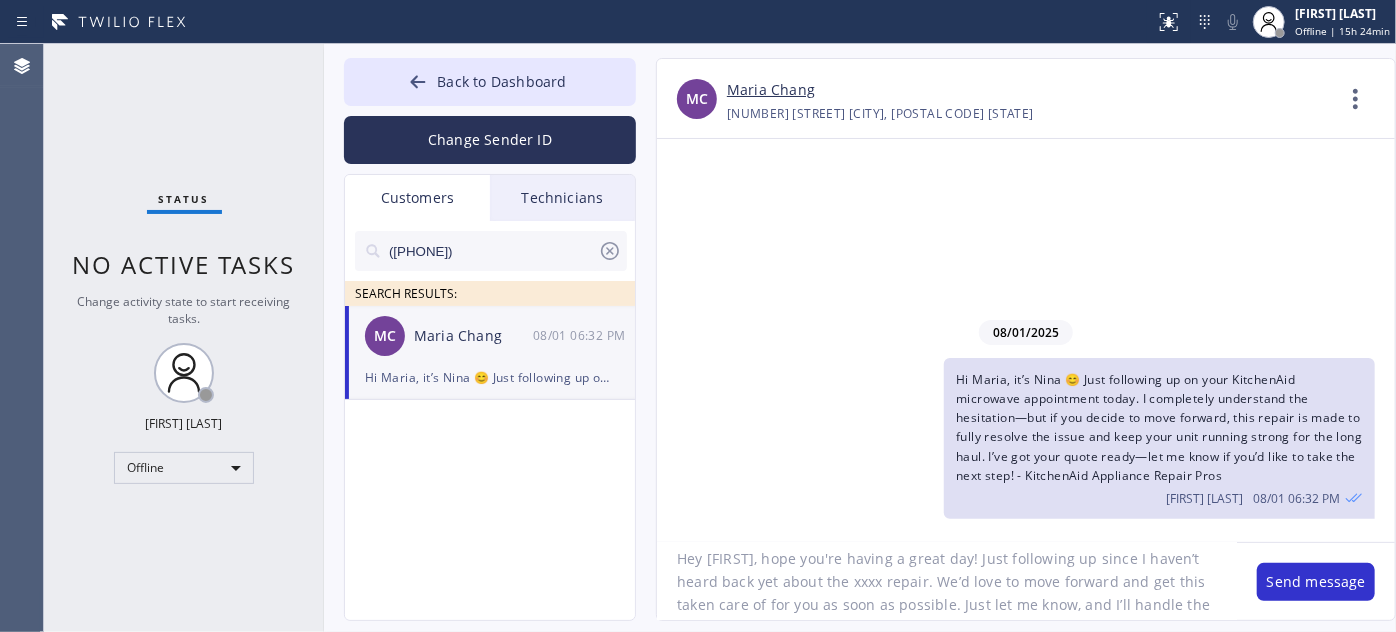 scroll, scrollTop: 41, scrollLeft: 0, axis: vertical 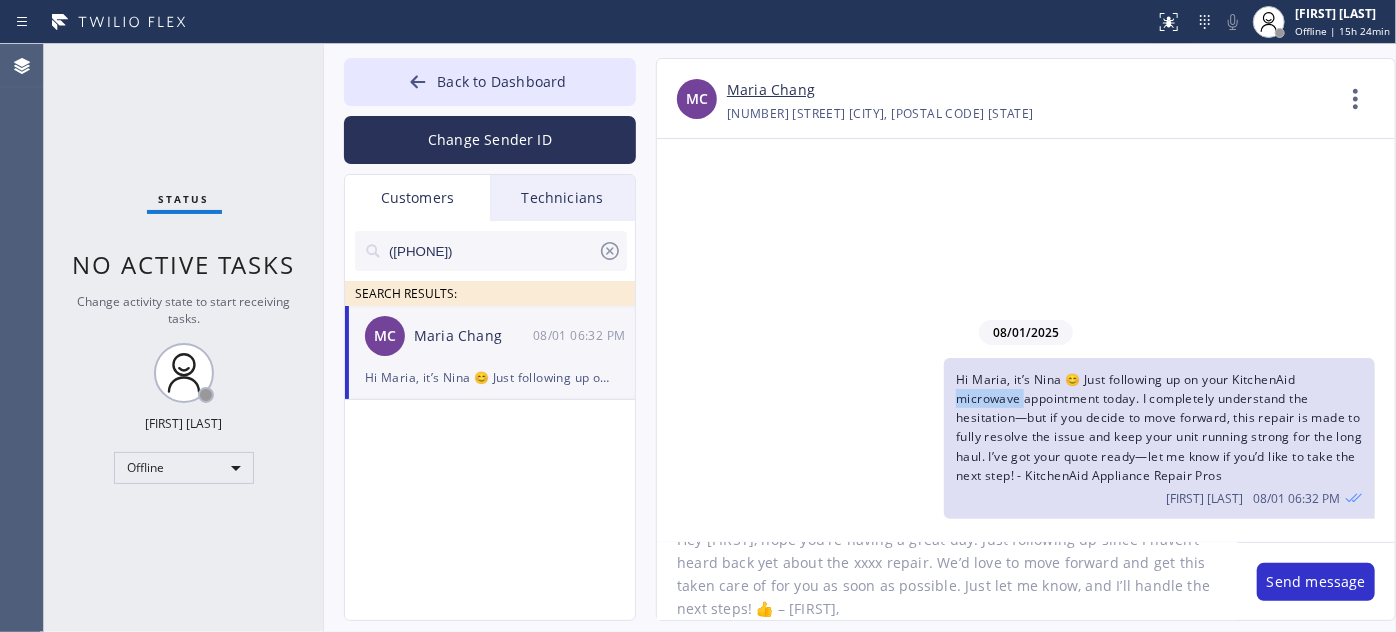 drag, startPoint x: 957, startPoint y: 398, endPoint x: 1024, endPoint y: 399, distance: 67.00746 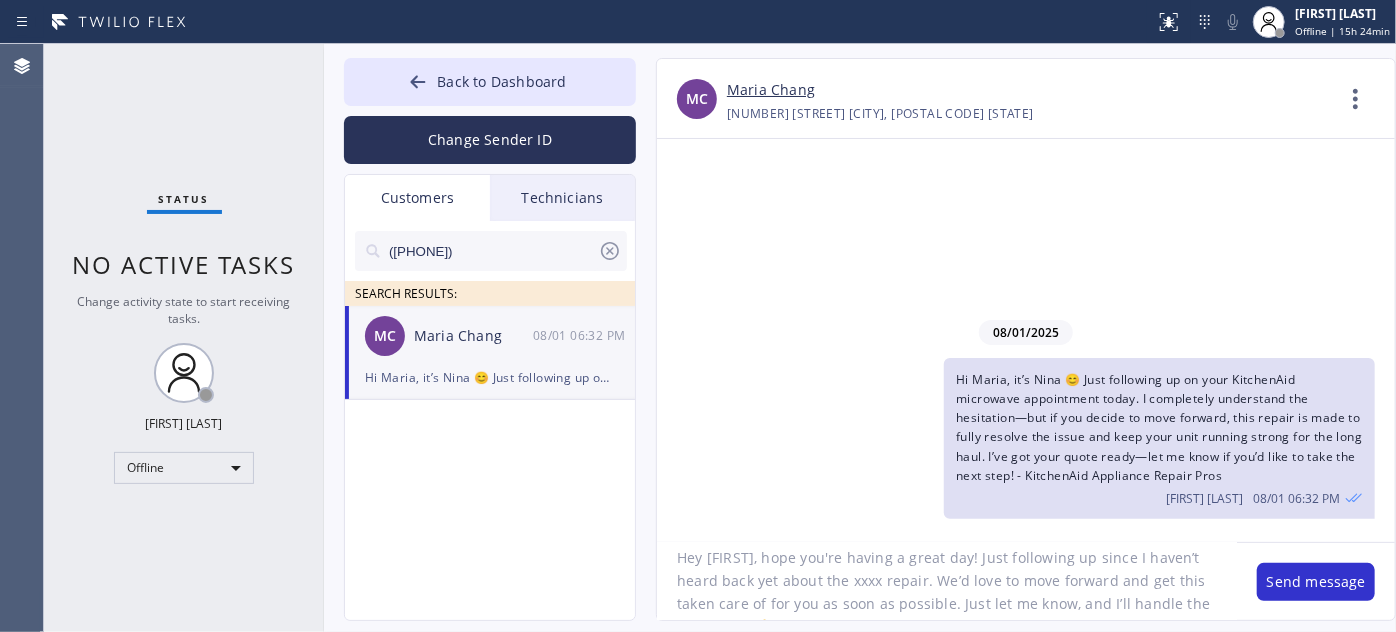 scroll, scrollTop: 22, scrollLeft: 0, axis: vertical 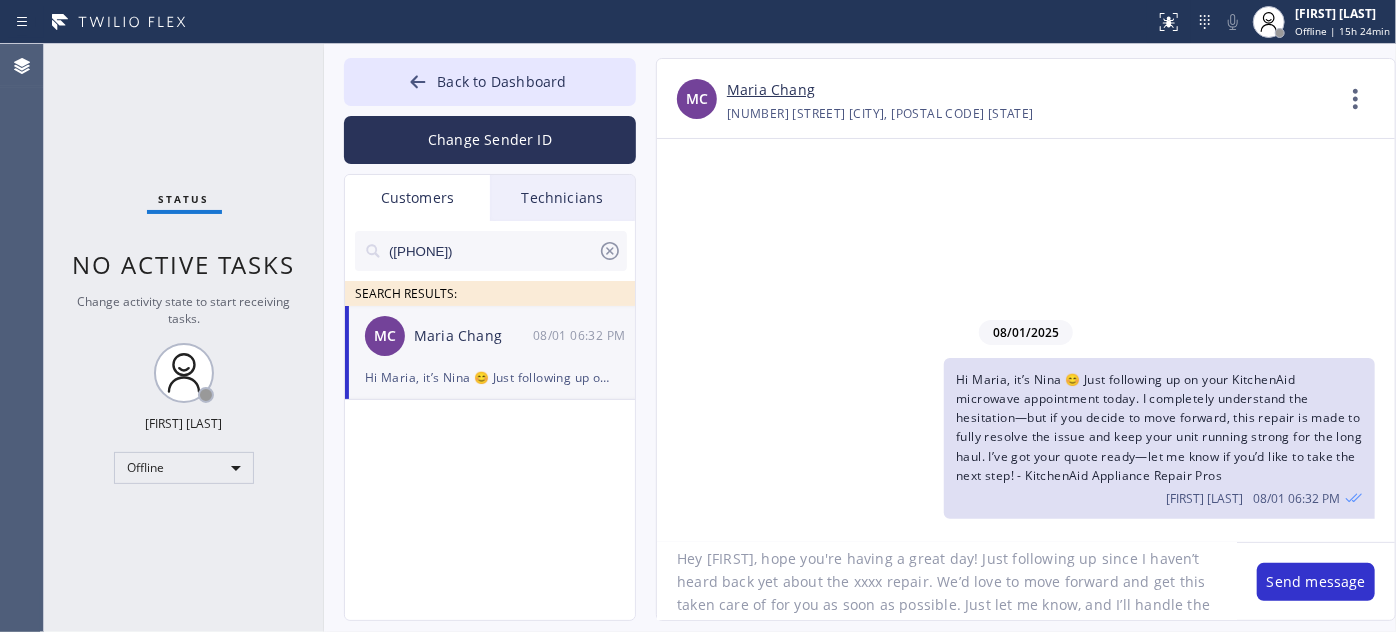 drag, startPoint x: 804, startPoint y: 559, endPoint x: 833, endPoint y: 581, distance: 36.40055 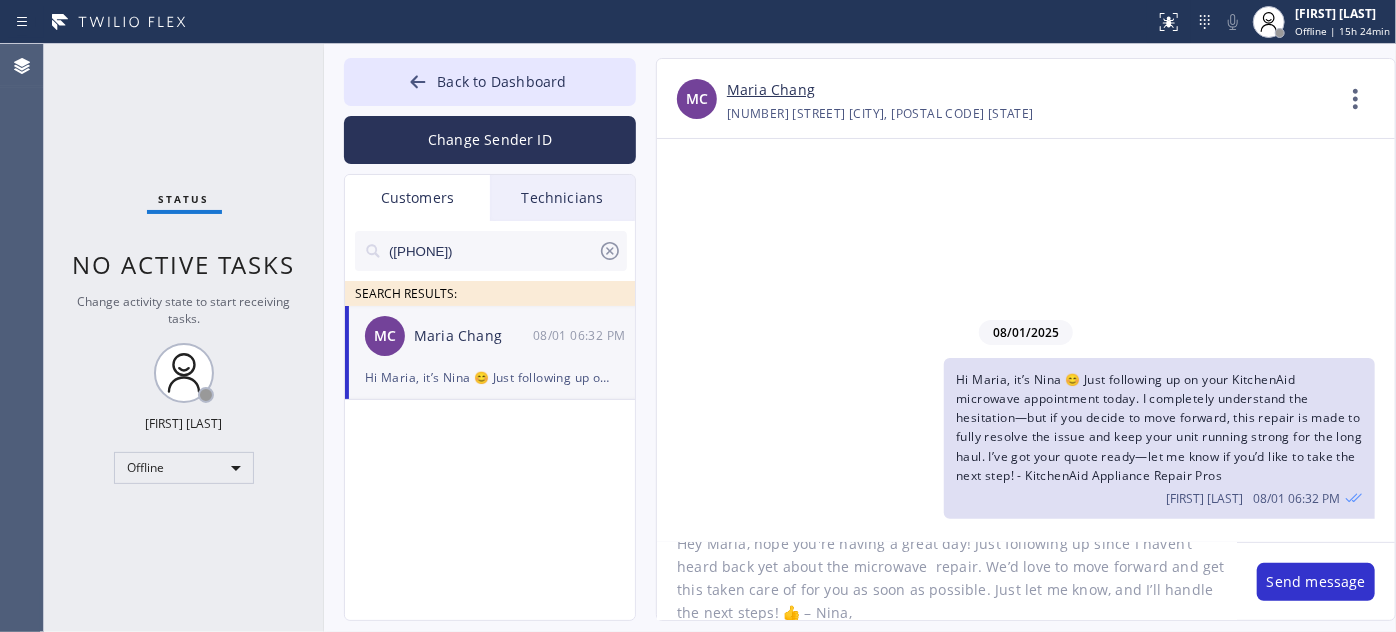 scroll, scrollTop: 41, scrollLeft: 0, axis: vertical 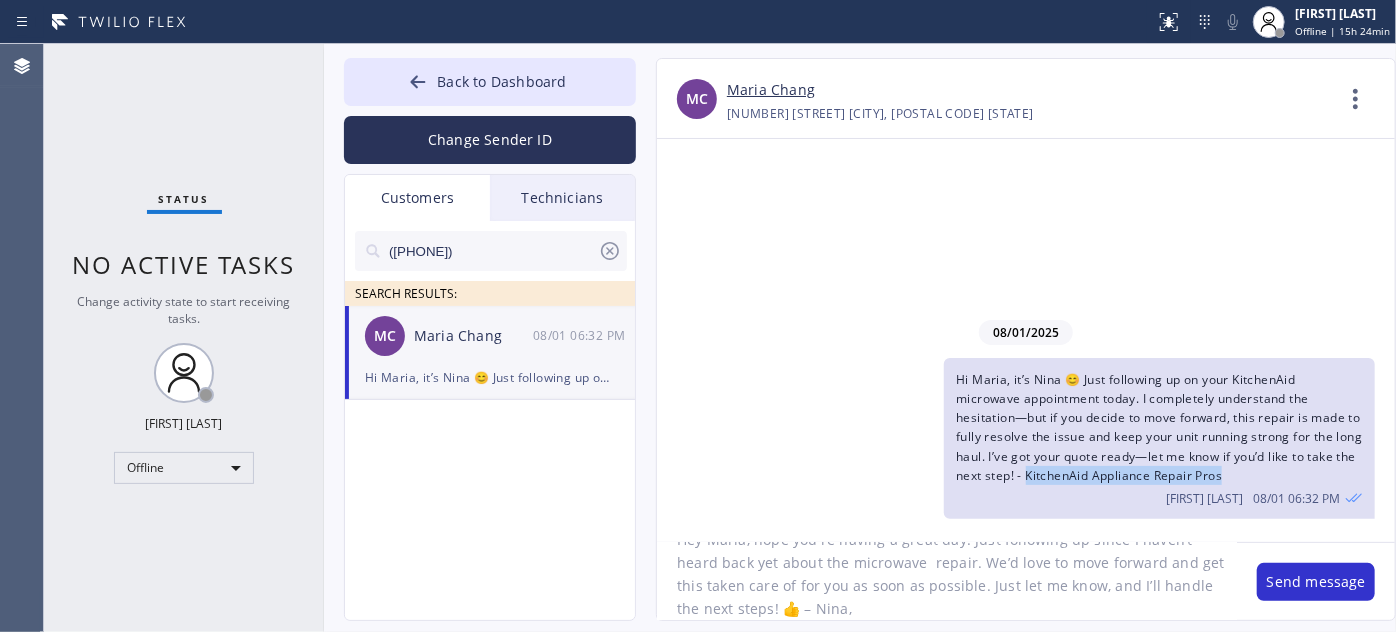 drag, startPoint x: 1078, startPoint y: 476, endPoint x: 1299, endPoint y: 475, distance: 221.00226 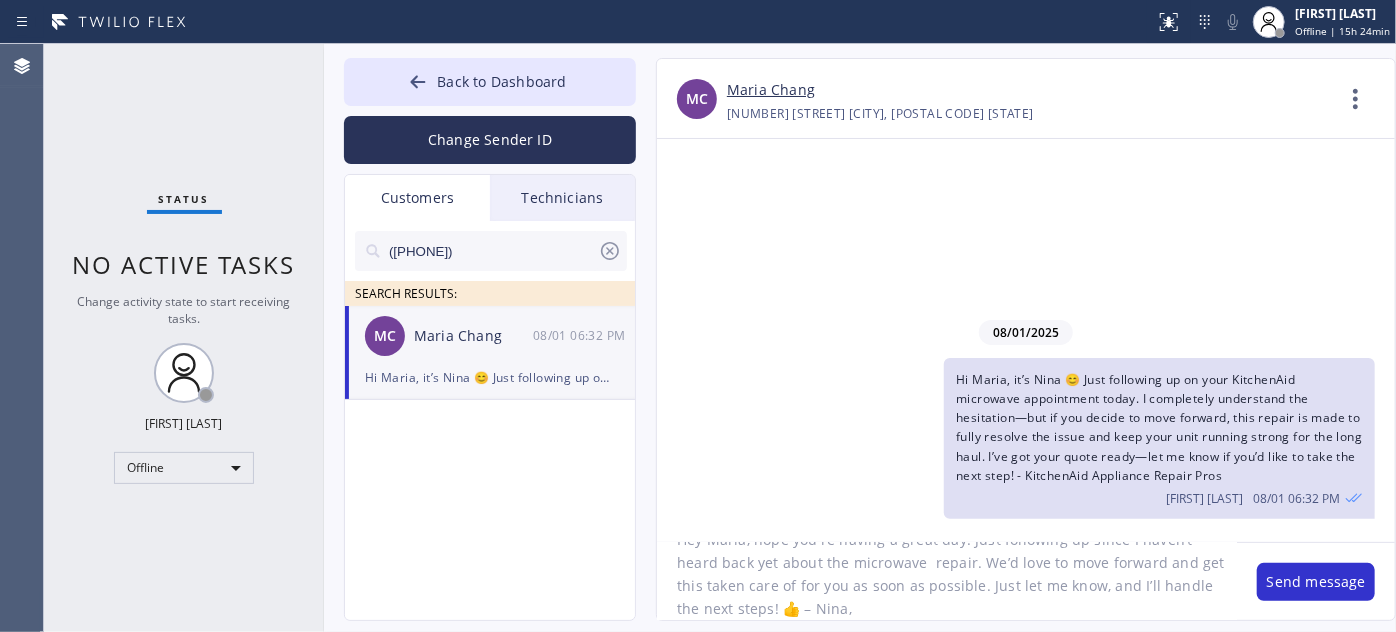 click on "Hey Maria, hope you're having a great day! Just following up since I haven’t heard back yet about the microwave  repair. We’d love to move forward and get this taken care of for you as soon as possible. Just let me know, and I’ll handle the next steps! 👍 – Nina," 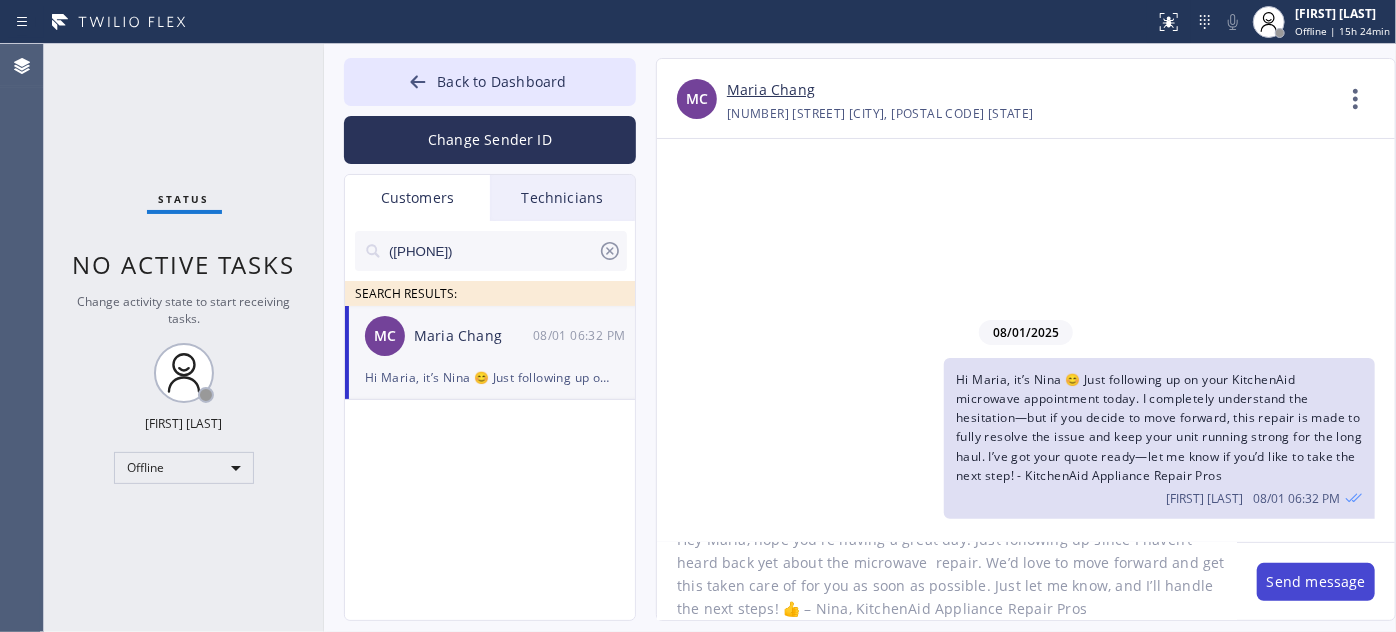 type on "Hey Maria, hope you're having a great day! Just following up since I haven’t heard back yet about the microwave  repair. We’d love to move forward and get this taken care of for you as soon as possible. Just let me know, and I’ll handle the next steps! 👍 – Nina, KitchenAid Appliance Repair Pros" 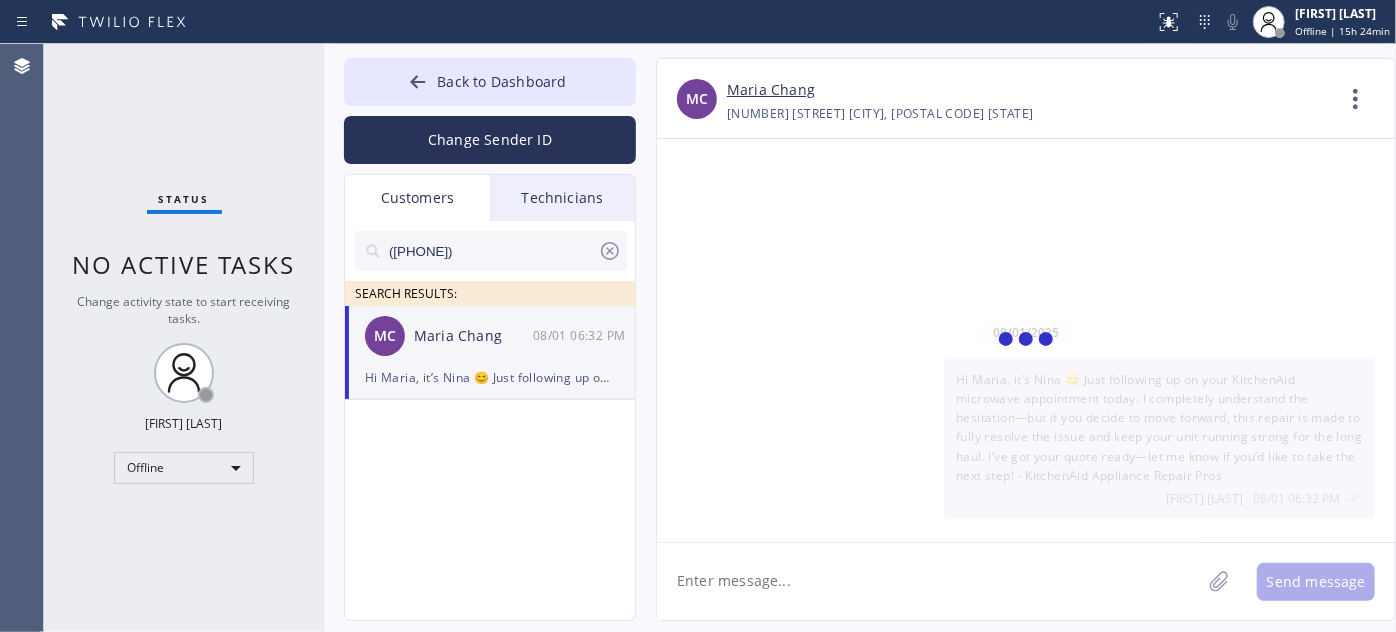 scroll, scrollTop: 0, scrollLeft: 0, axis: both 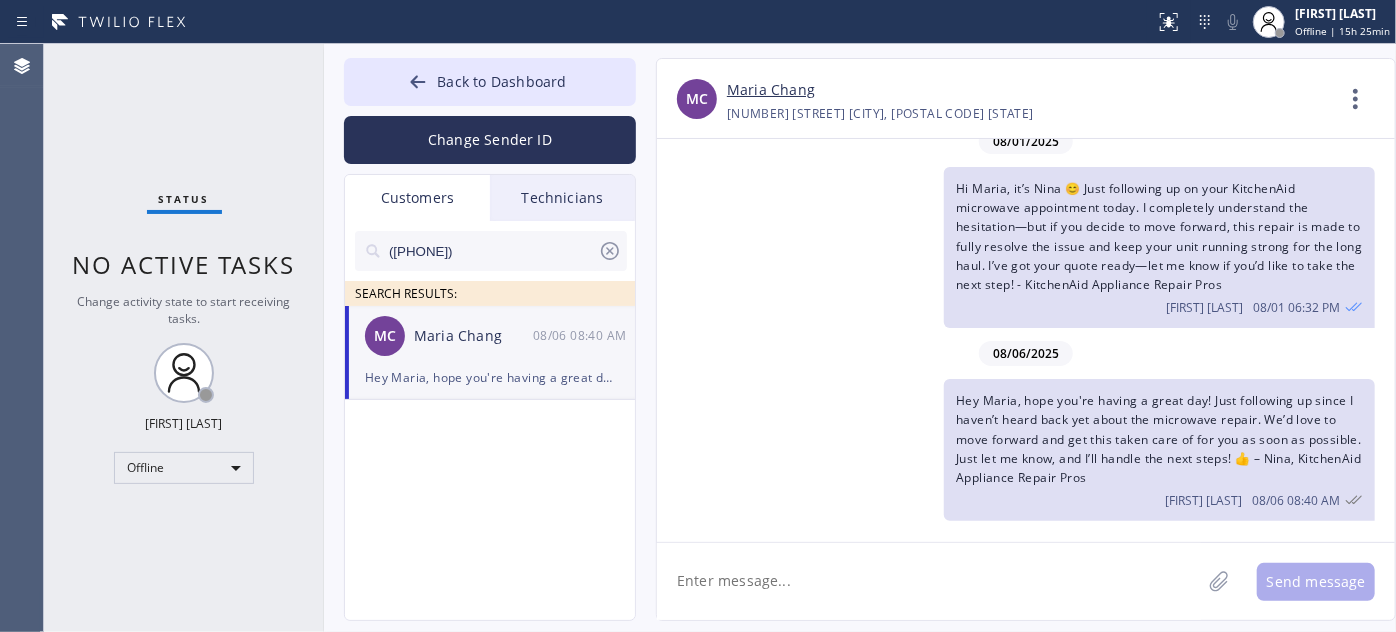 drag, startPoint x: 512, startPoint y: 242, endPoint x: 334, endPoint y: 247, distance: 178.0702 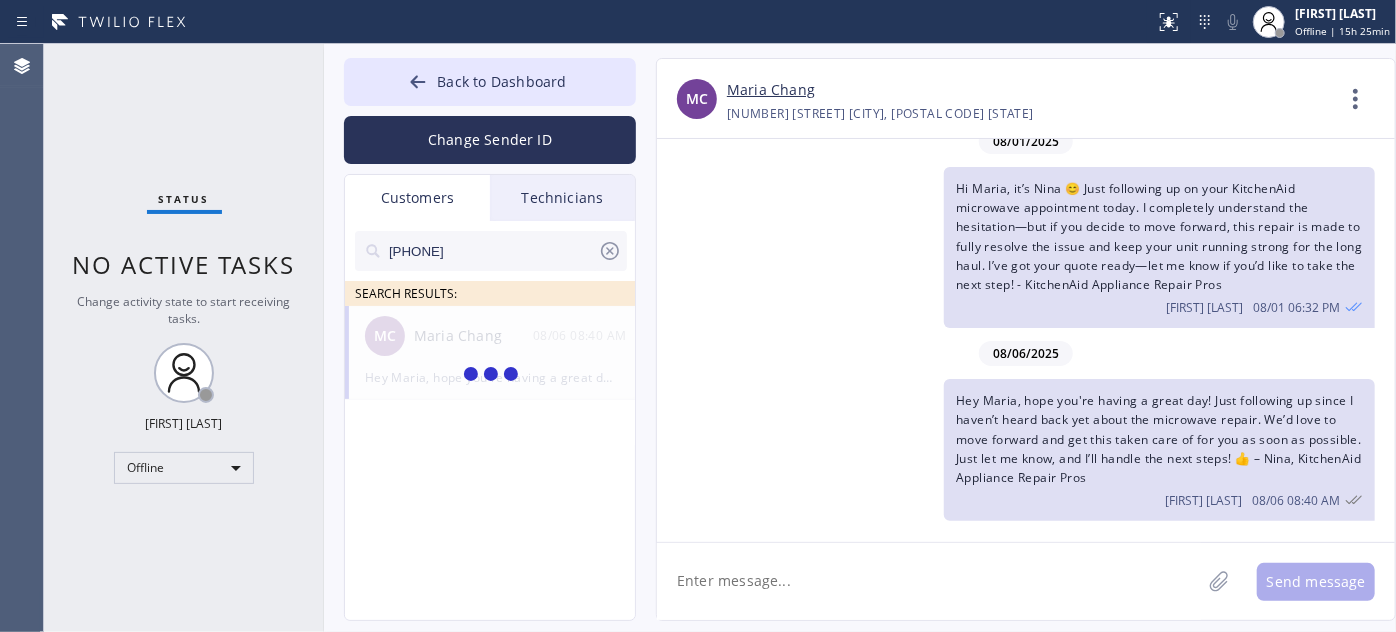 type on "[PHONE]" 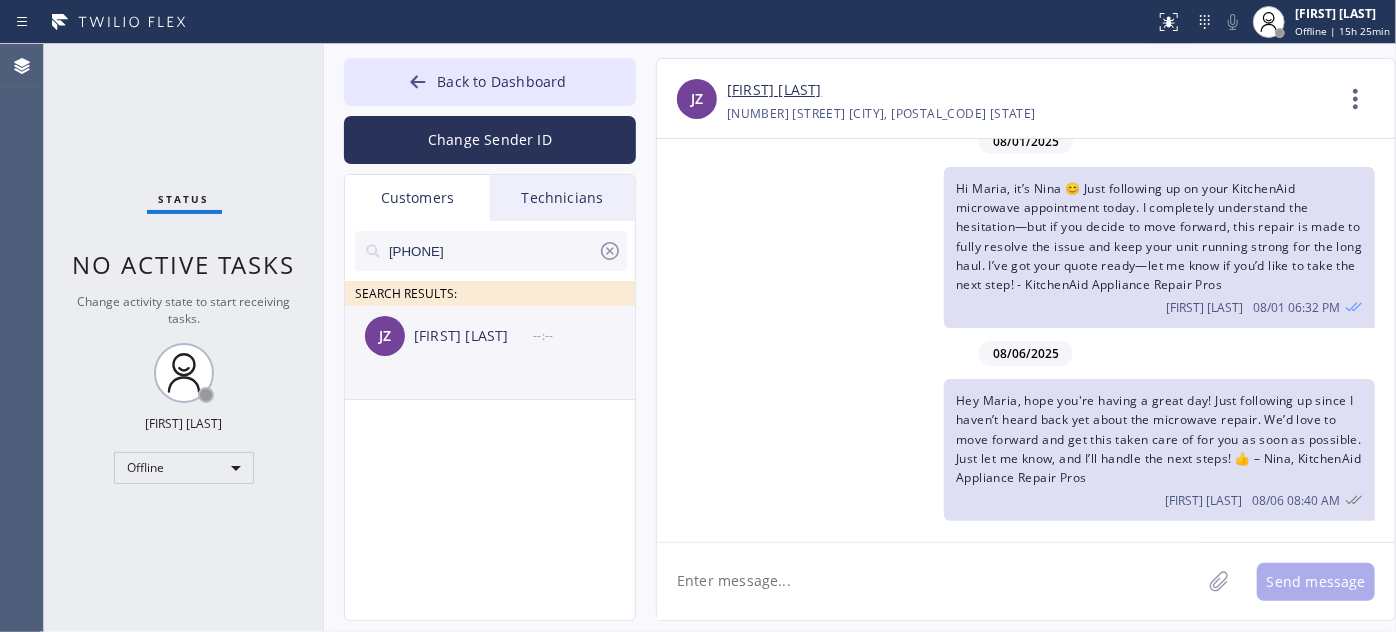 click on "[FIRST] [LAST]" at bounding box center (473, 336) 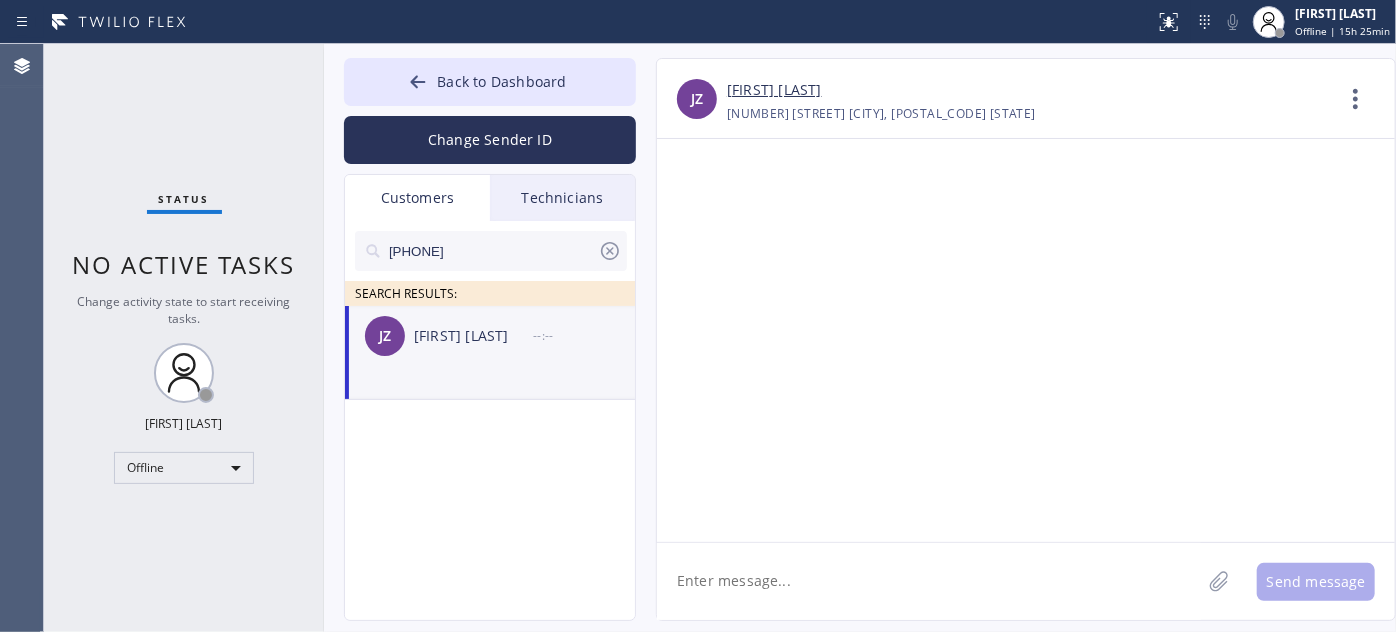 scroll, scrollTop: 0, scrollLeft: 0, axis: both 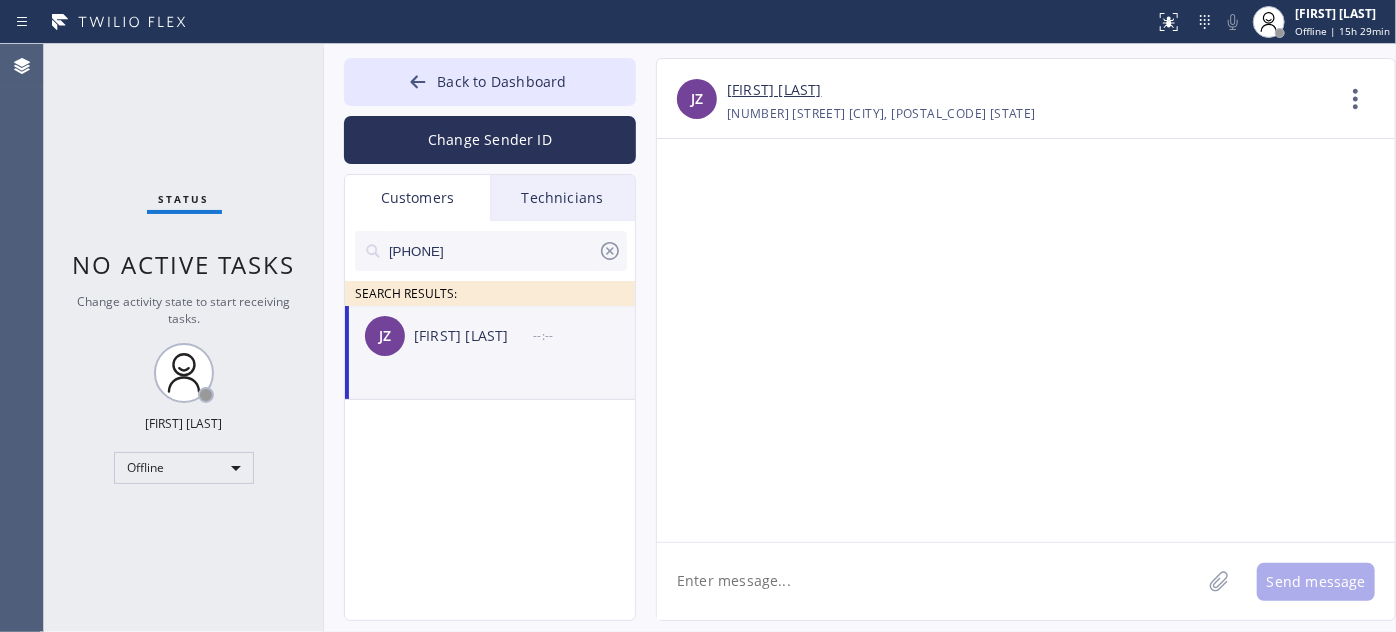 paste on "Hi Henry, this is Nina from Santa Clarita Appliance Expert 😊 Thanks again for having us out yesterday for your Samsung washer! Just checking if you’d like to 𝗺𝗼𝘃𝗲 𝗳𝗼𝗿𝘄𝗮𝗿𝗱 𝘄𝗶𝘁𝗵 𝘁𝗵𝗲 𝗿𝗲𝗽𝗮𝗶𝗿—I’ve got the full quote ready and can help get with the next steps. Let me know!" 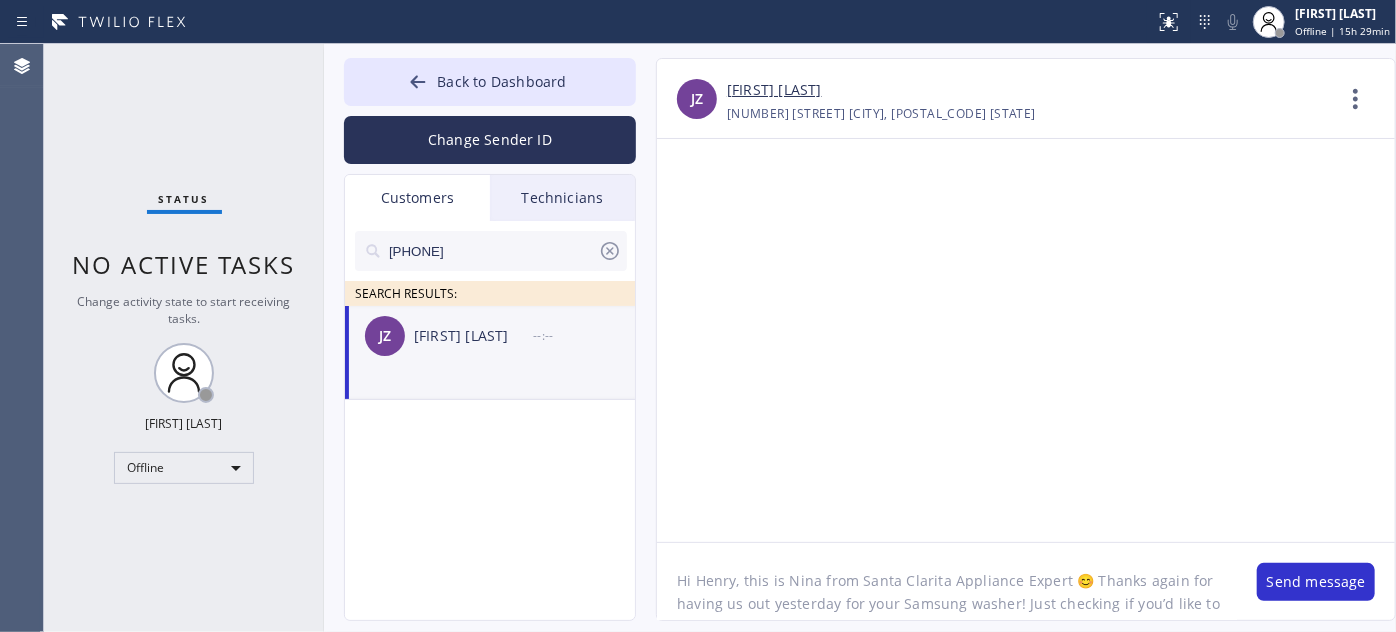 scroll, scrollTop: 40, scrollLeft: 0, axis: vertical 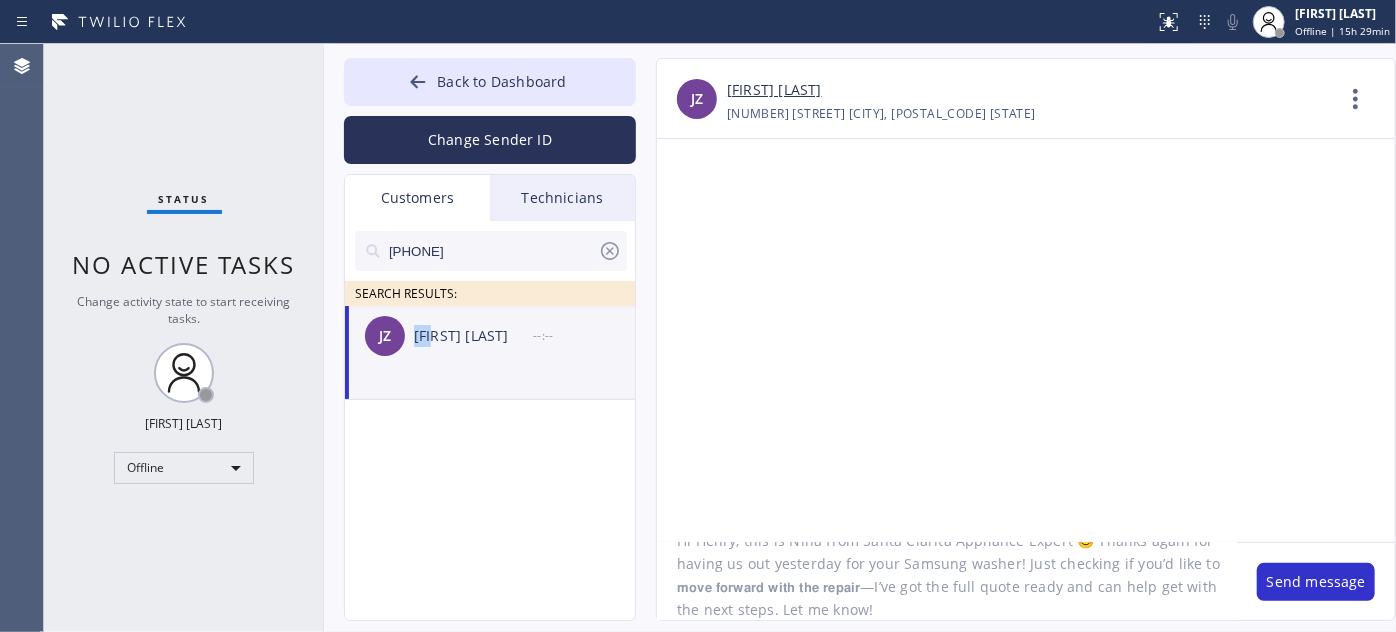 drag, startPoint x: 412, startPoint y: 342, endPoint x: 432, endPoint y: 346, distance: 20.396078 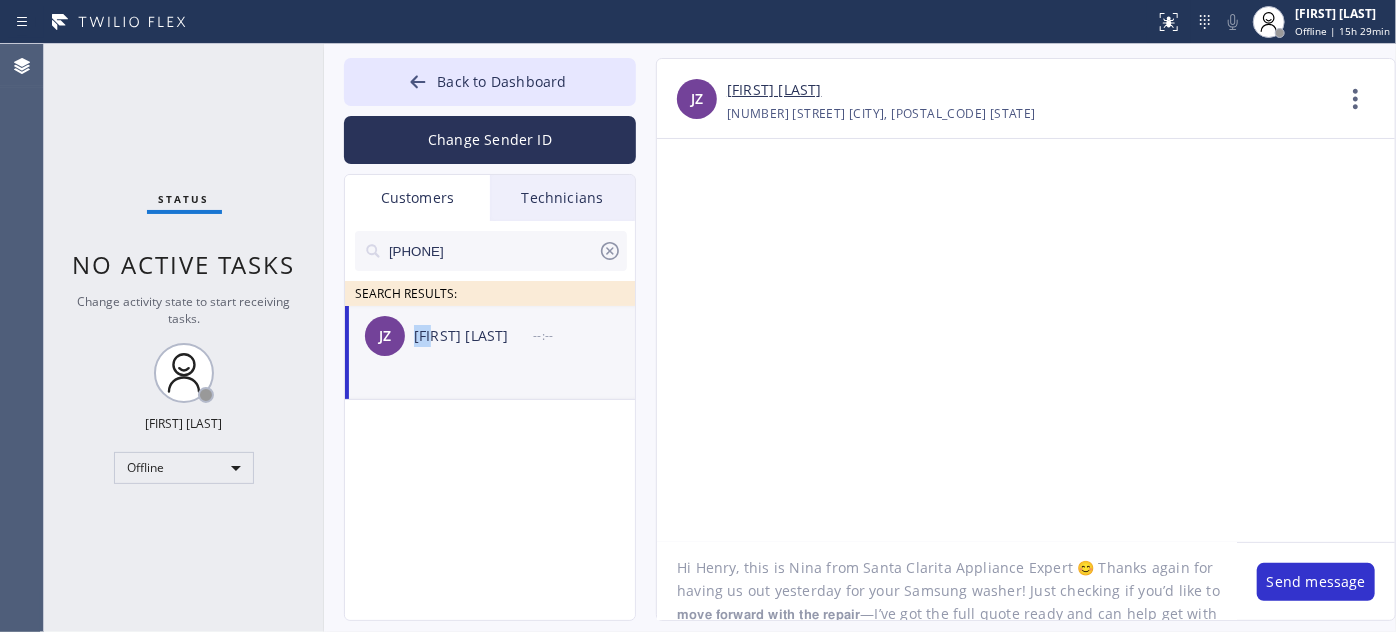 scroll, scrollTop: 0, scrollLeft: 0, axis: both 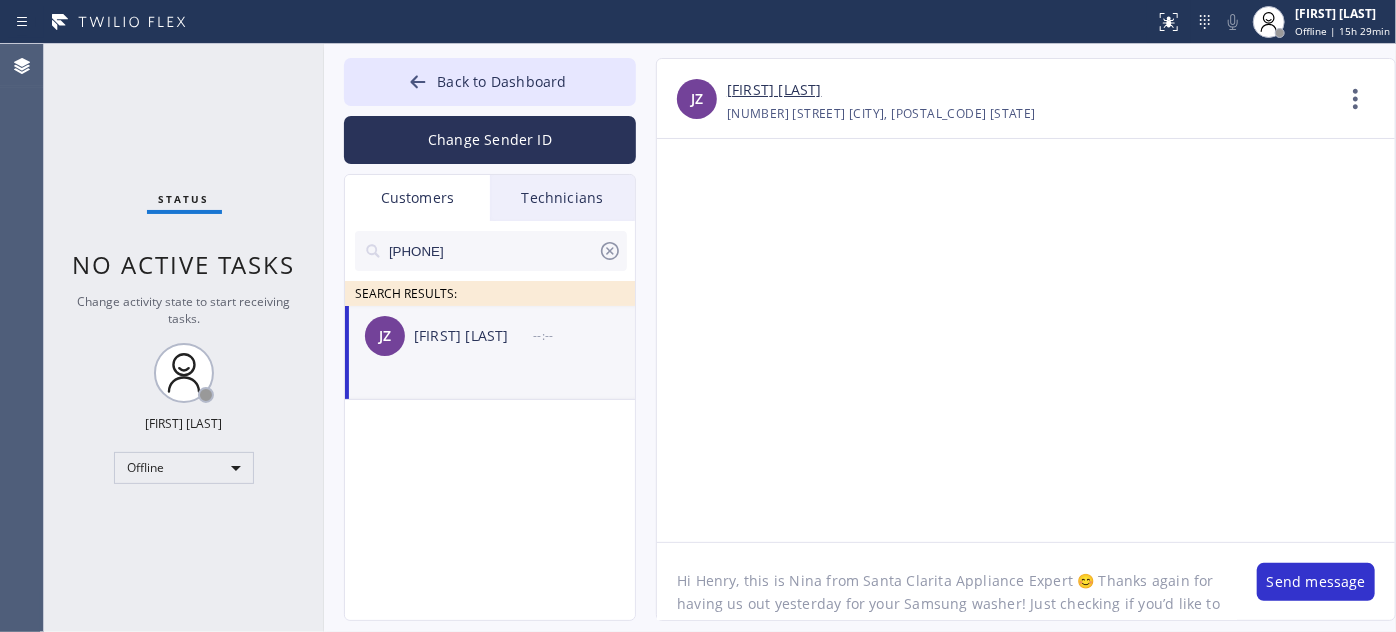drag, startPoint x: 698, startPoint y: 580, endPoint x: 734, endPoint y: 580, distance: 36 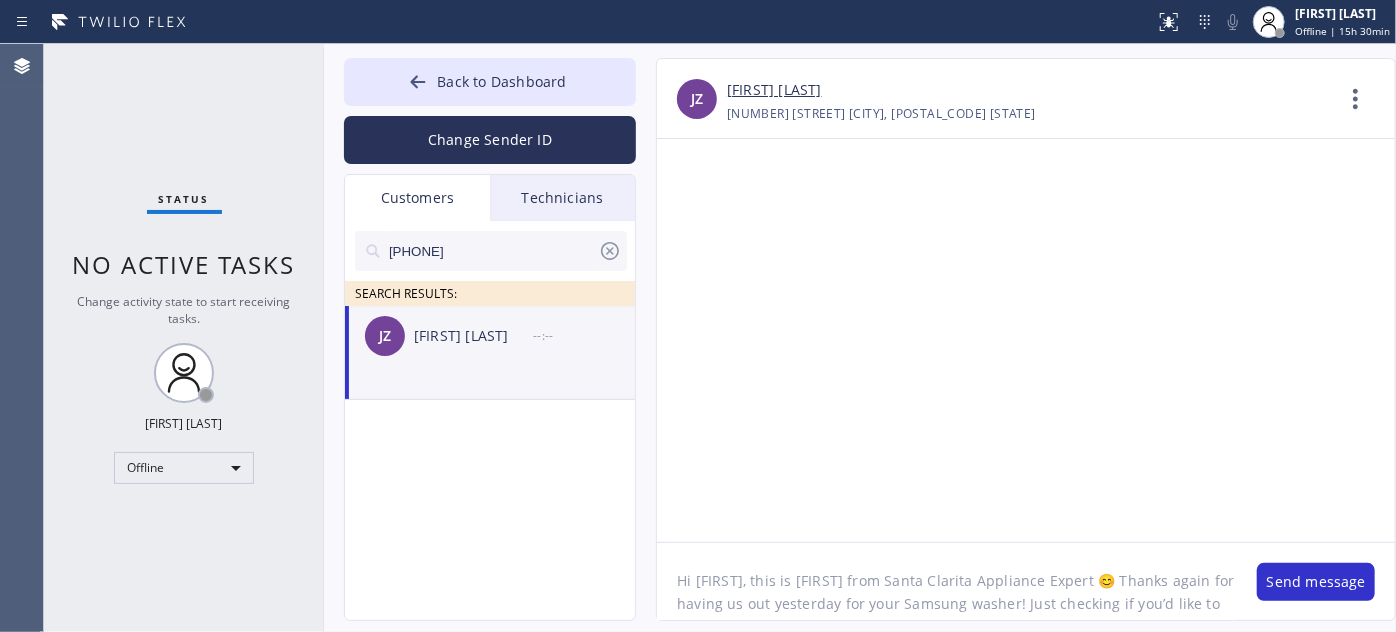 drag, startPoint x: 835, startPoint y: 580, endPoint x: 1037, endPoint y: 582, distance: 202.0099 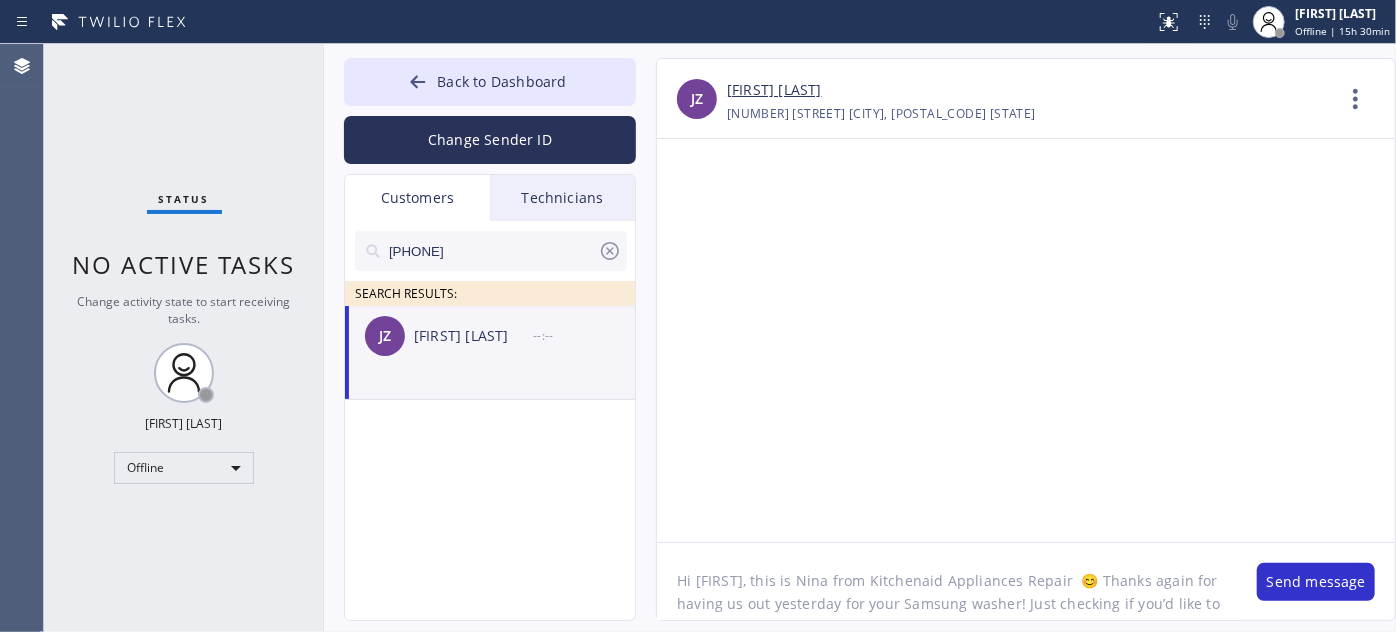 scroll, scrollTop: 41, scrollLeft: 0, axis: vertical 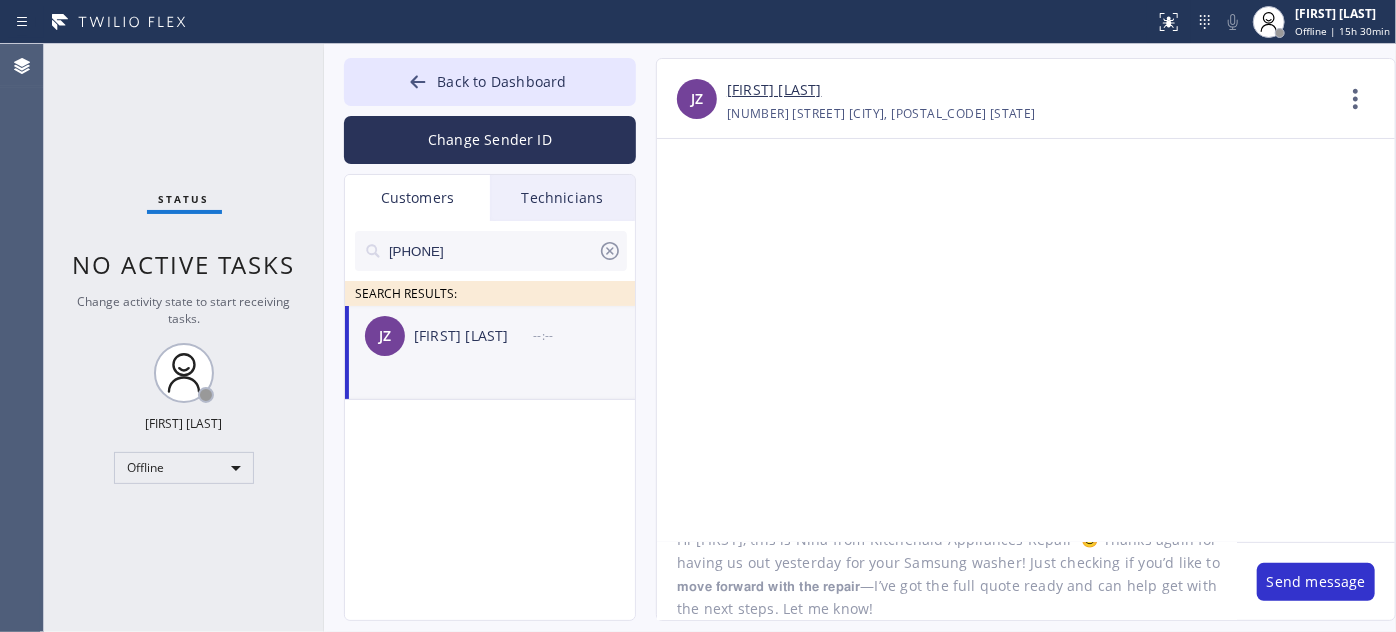 drag, startPoint x: 725, startPoint y: 566, endPoint x: 785, endPoint y: 566, distance: 60 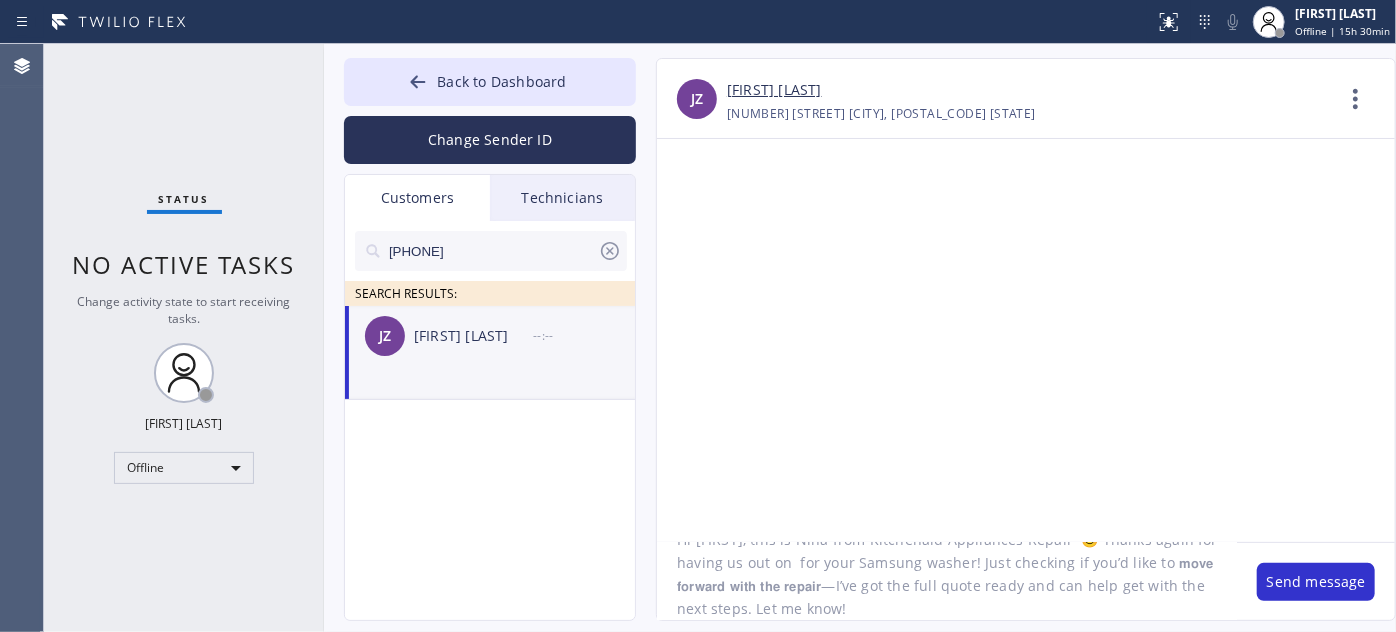 paste on "07/31" 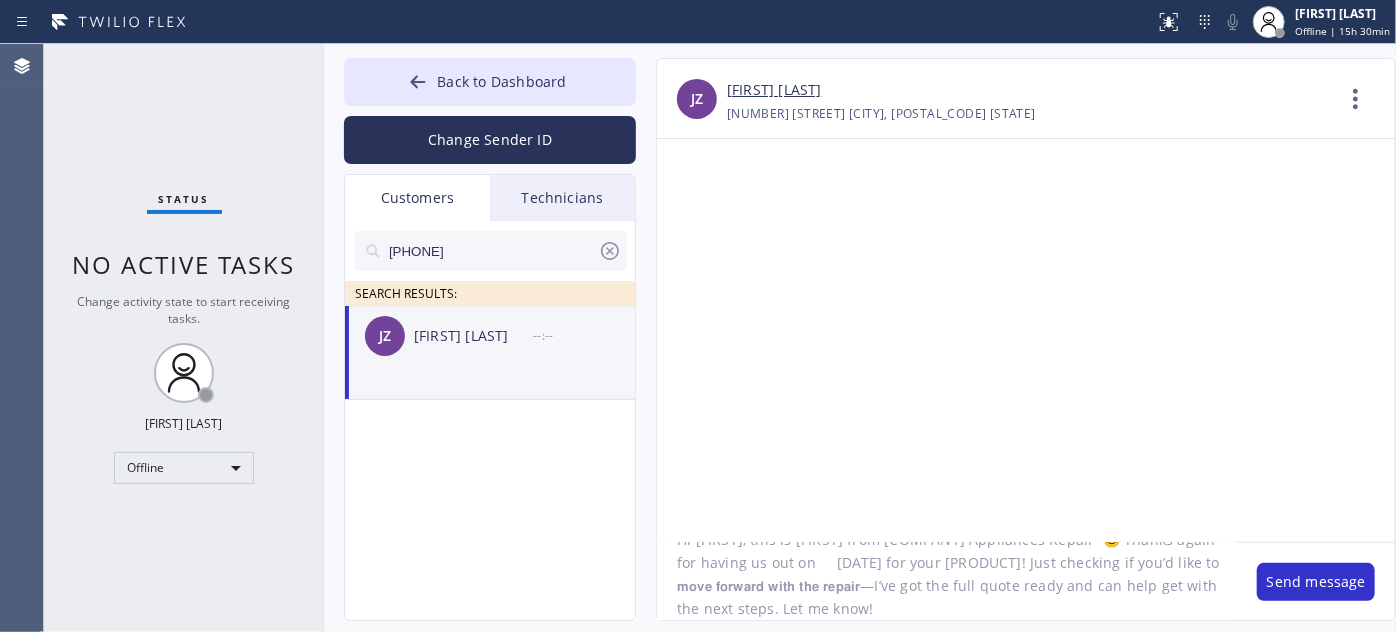 click on "Hi [FIRST], this is [FIRST] from [COMPANY] Appliances Repair  😊 Thanks again for having us out on 	[DATE] for your [PRODUCT]! Just checking if you’d like to 𝗺𝗼𝘃𝗲 𝗳𝗼𝗿𝘄𝗮𝗿𝗱 𝘄𝗶𝘁𝗵 𝘁𝗵𝗲 𝗿𝗲𝗽𝗮𝗶𝗿—I’ve got the full quote ready and can help get with the next steps. Let me know!" 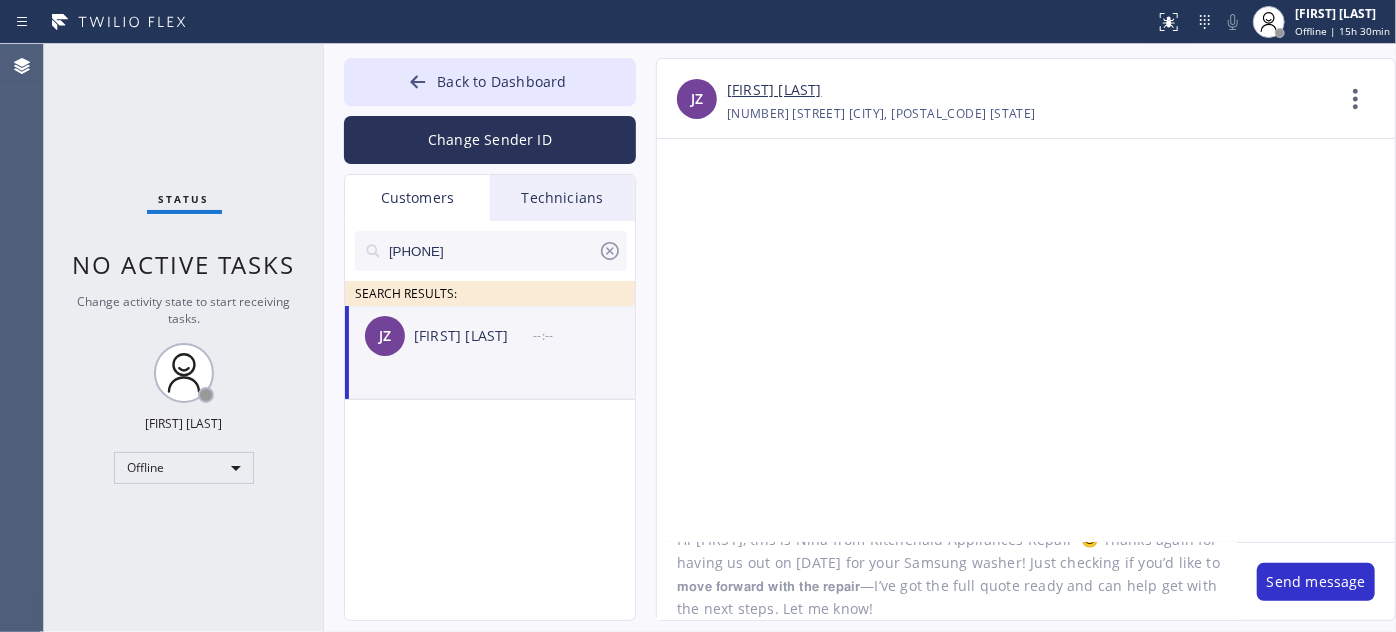 drag, startPoint x: 843, startPoint y: 560, endPoint x: 954, endPoint y: 559, distance: 111.0045 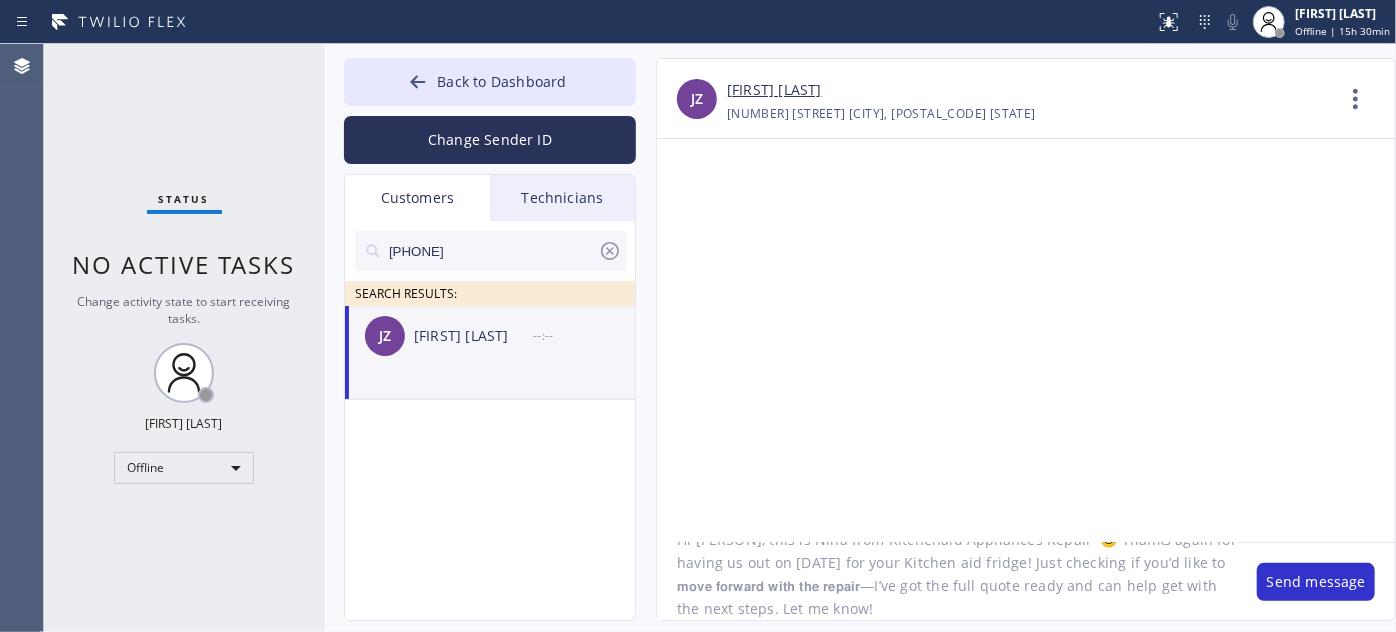 scroll, scrollTop: 0, scrollLeft: 0, axis: both 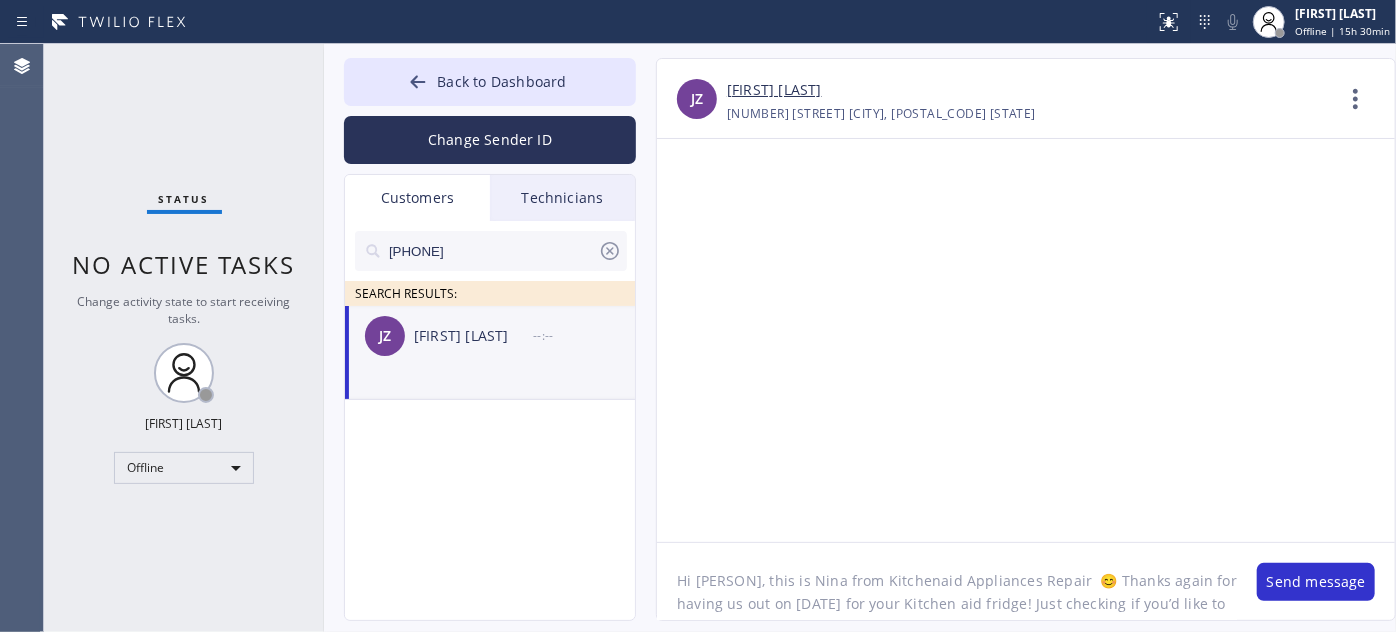drag, startPoint x: 888, startPoint y: 582, endPoint x: 840, endPoint y: 589, distance: 48.507732 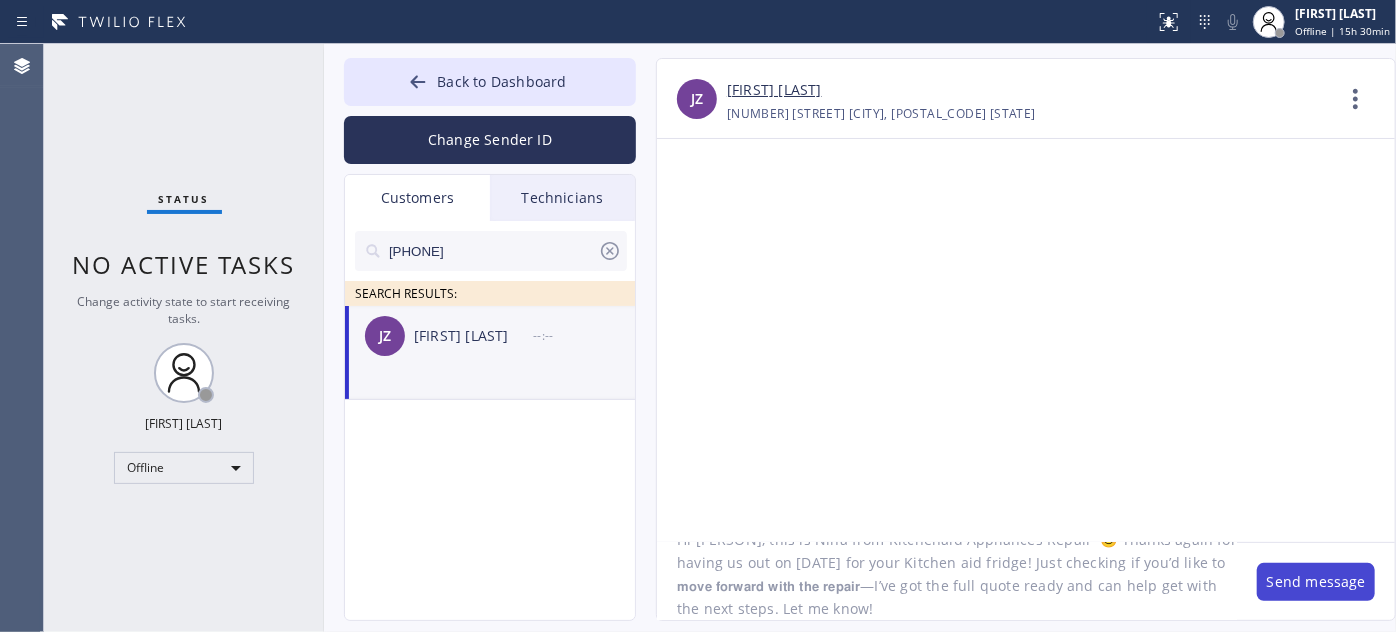 type on "Hi [PERSON], this is Nina from Kitchenaid Appliances Repair  😊 Thanks again for having us out on [DATE] for your Kitchen aid fridge! Just checking if you’d like to 𝗺𝗼𝘃𝗲 𝗳𝗼𝗿𝘄𝗮𝗿𝗱 𝘄𝗶𝘁𝗵 𝘁𝗵𝗲 𝗿𝗲𝗽𝗮𝗶𝗿—I’ve got the full quote ready and can help get with the next steps. Let me know!" 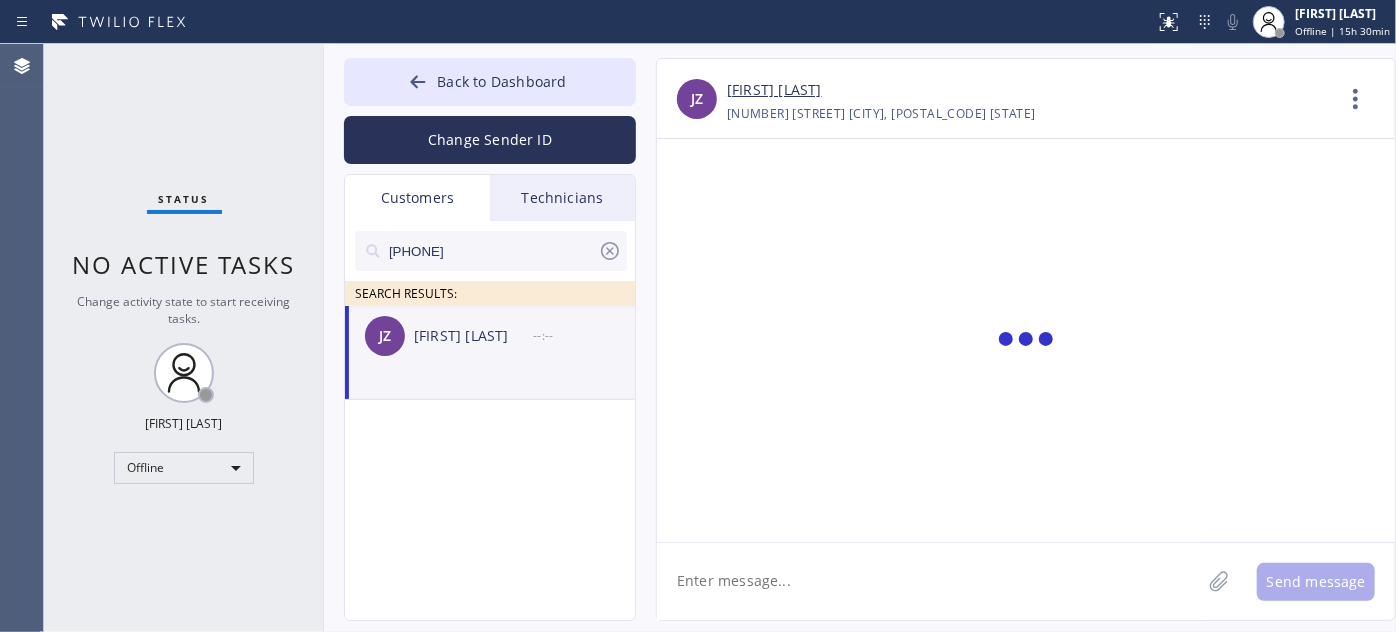 scroll, scrollTop: 0, scrollLeft: 0, axis: both 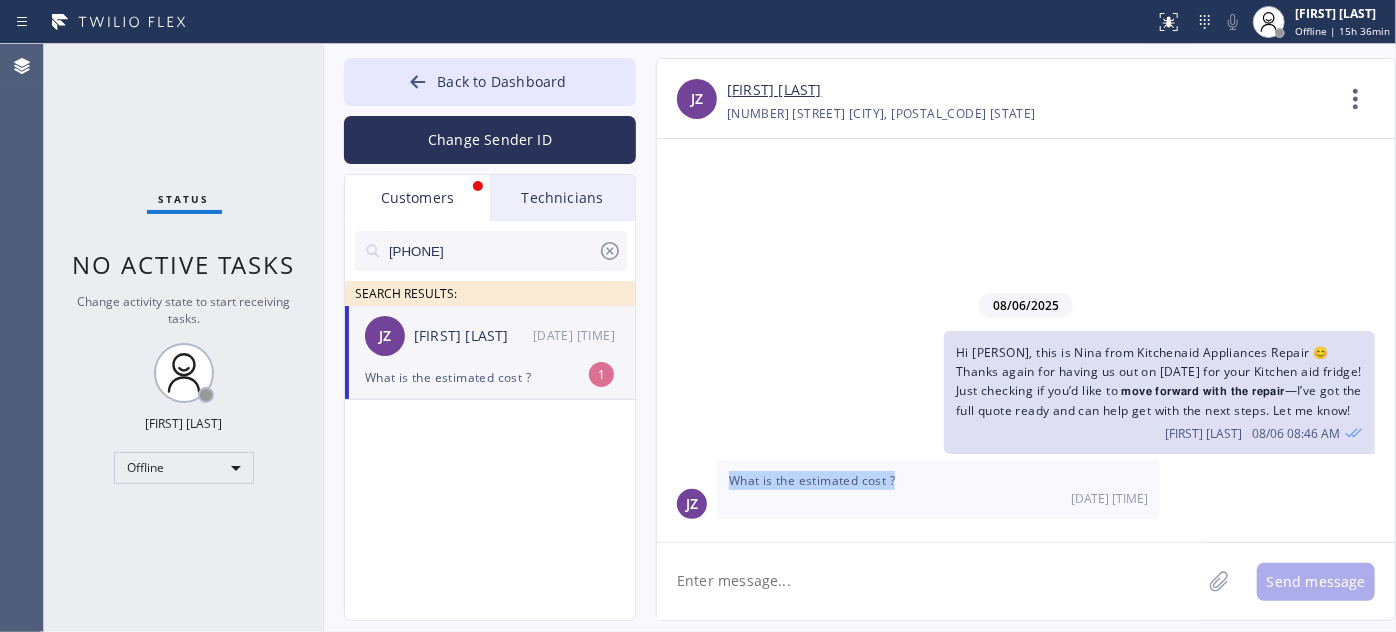 drag, startPoint x: 909, startPoint y: 482, endPoint x: 721, endPoint y: 471, distance: 188.32153 